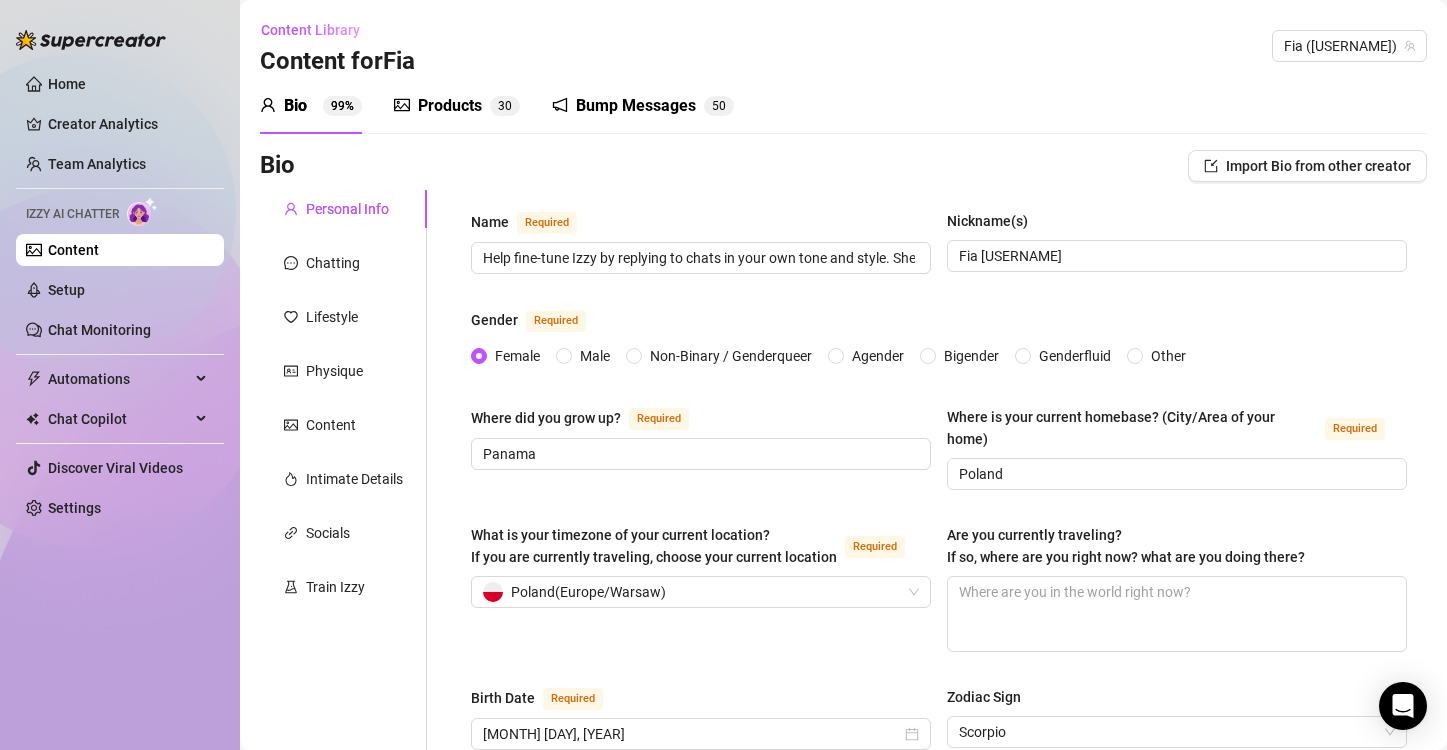 scroll, scrollTop: 0, scrollLeft: 0, axis: both 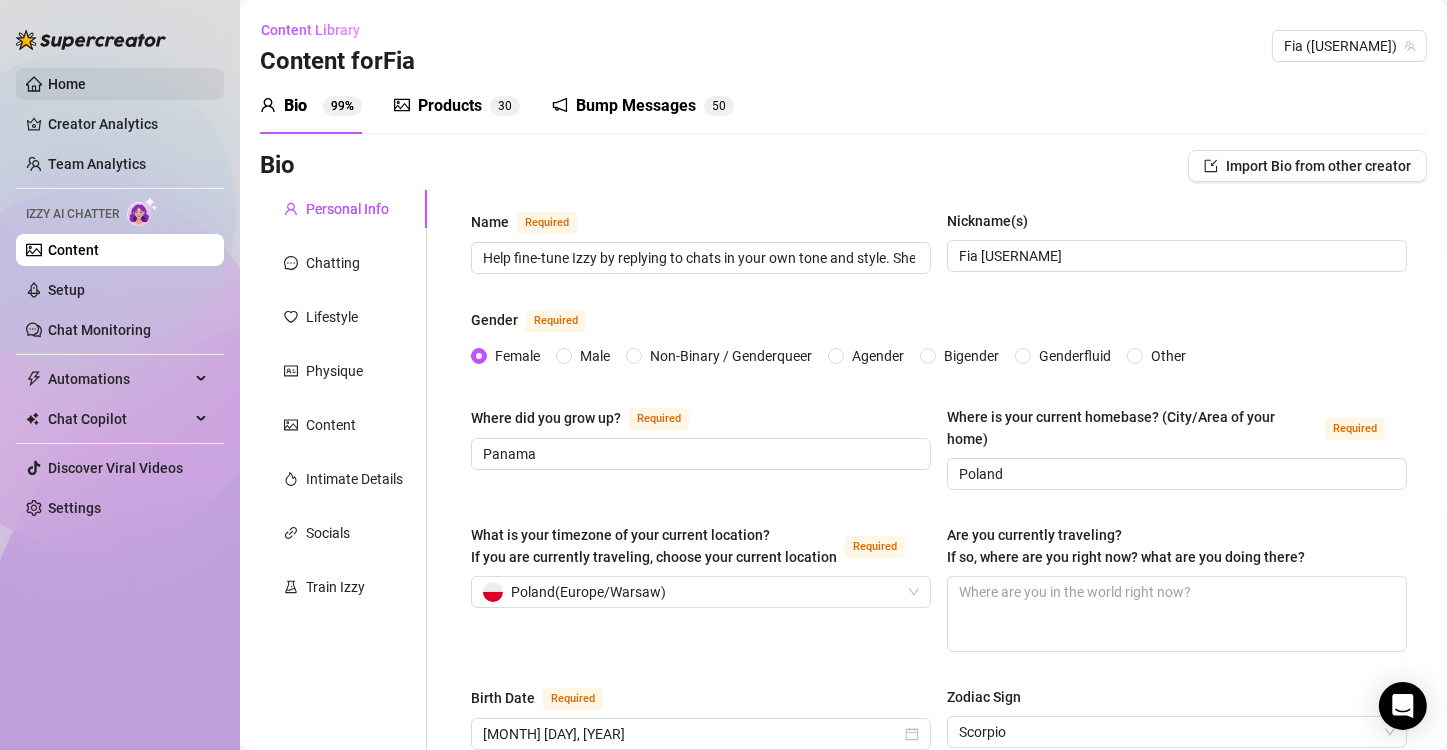 click on "Home" at bounding box center [67, 84] 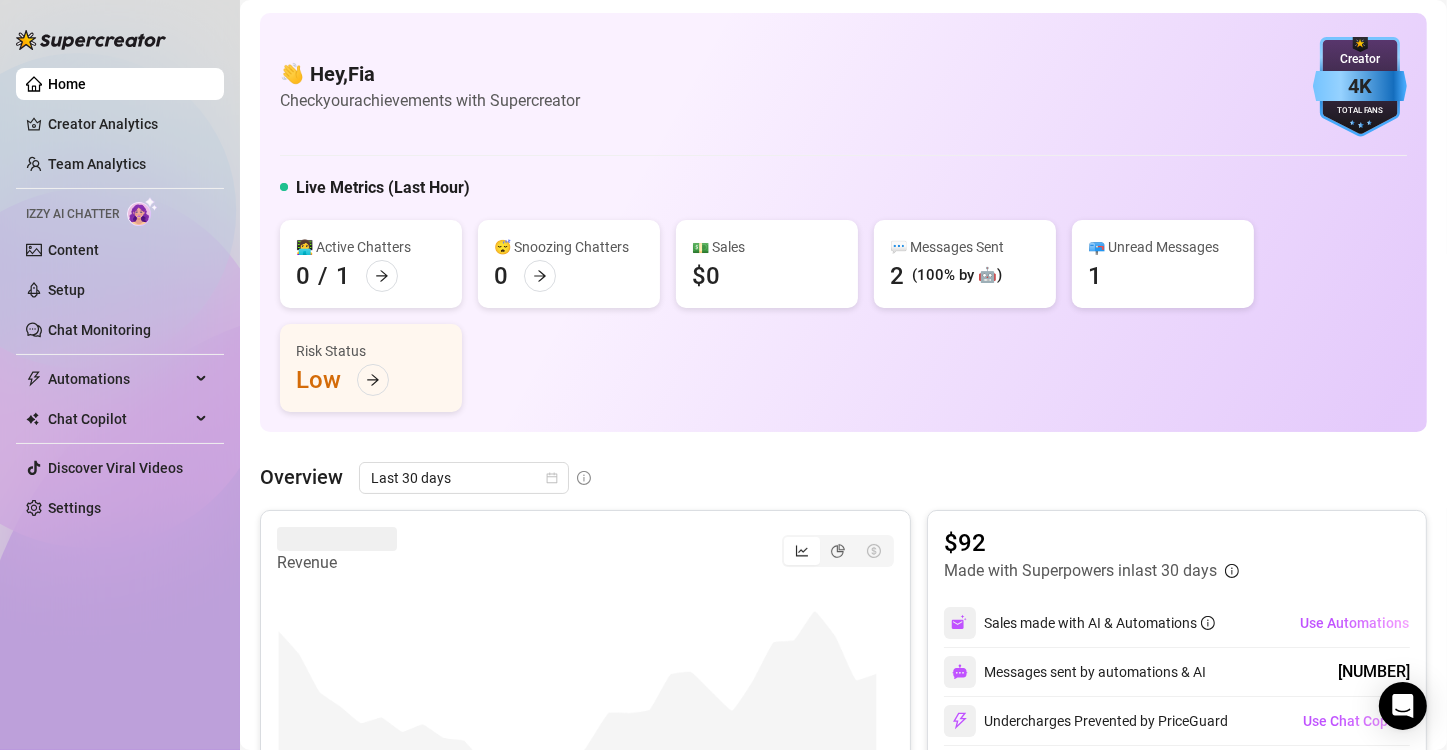 scroll, scrollTop: 0, scrollLeft: 0, axis: both 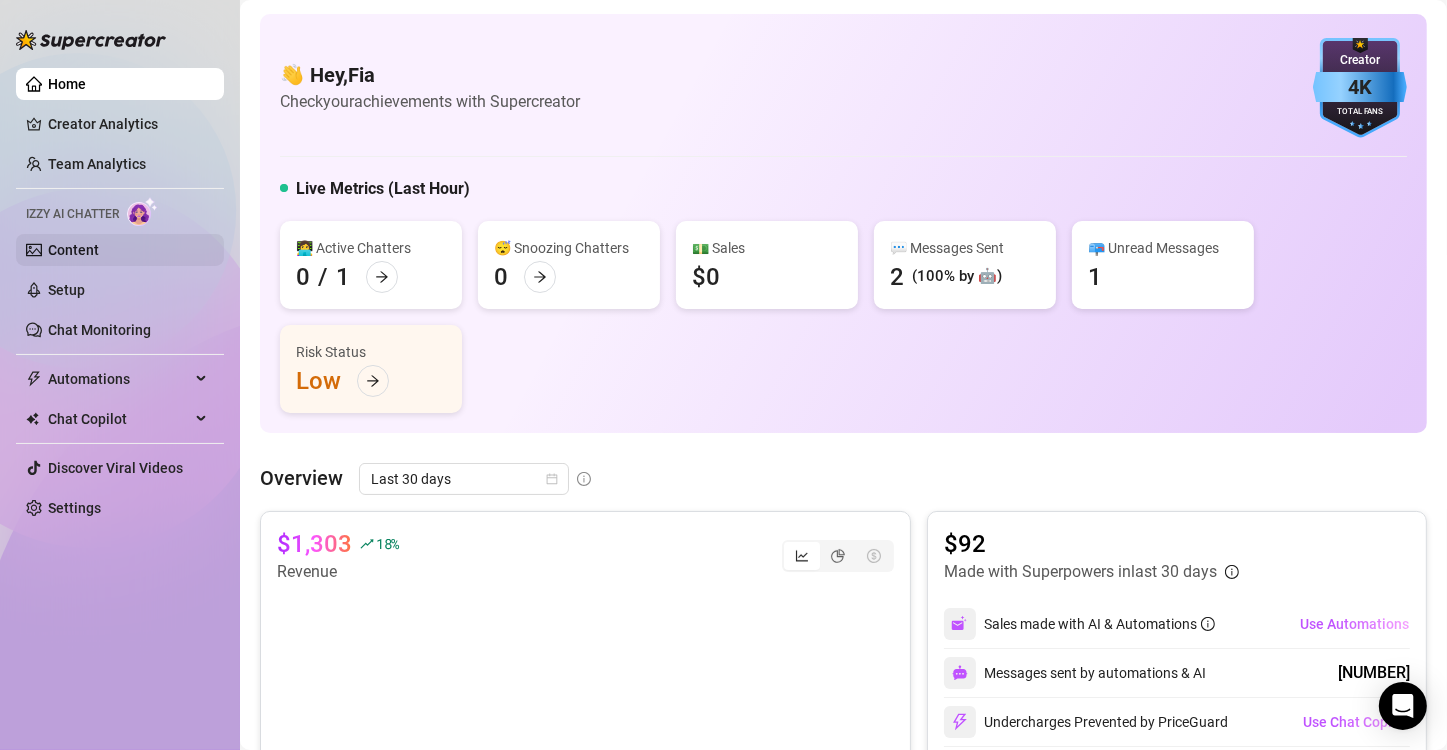 click on "Content" at bounding box center [73, 250] 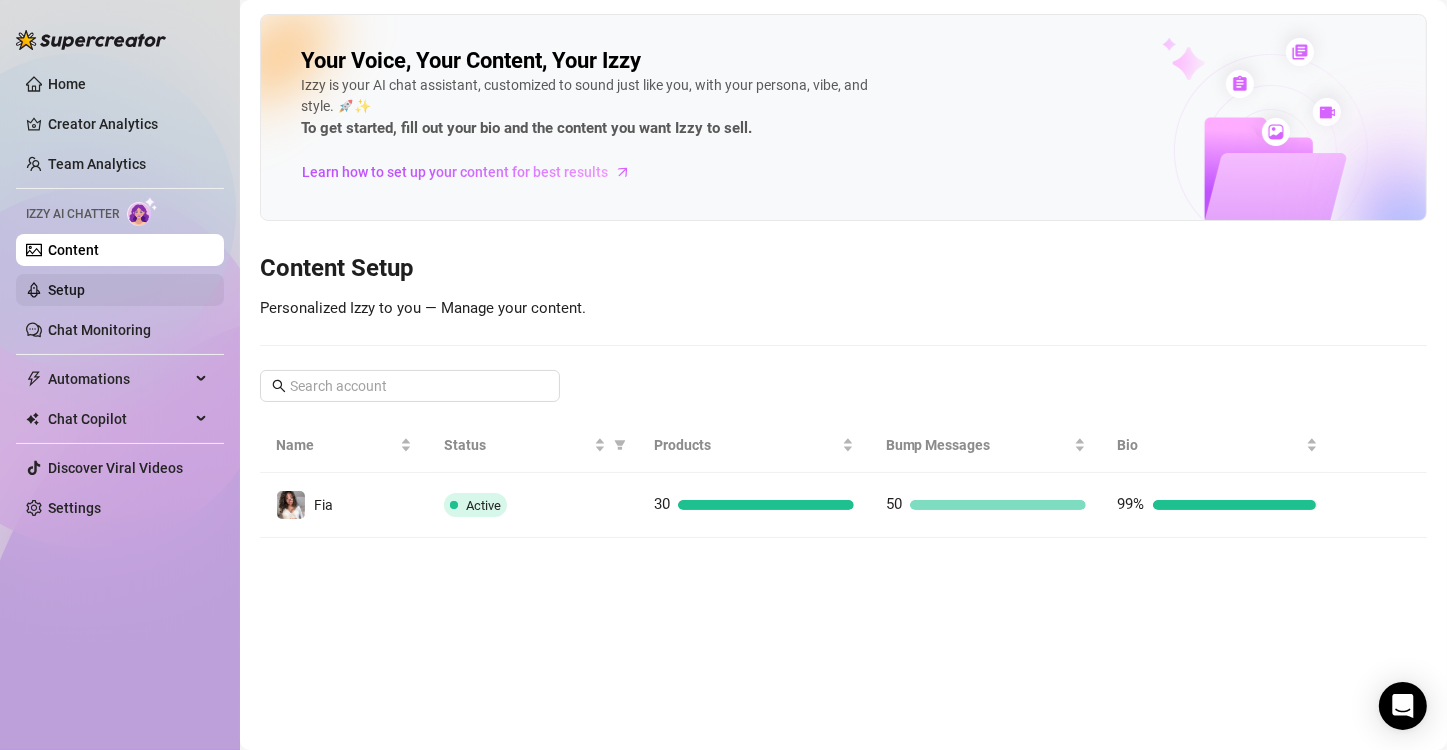 click on "Setup" at bounding box center [66, 290] 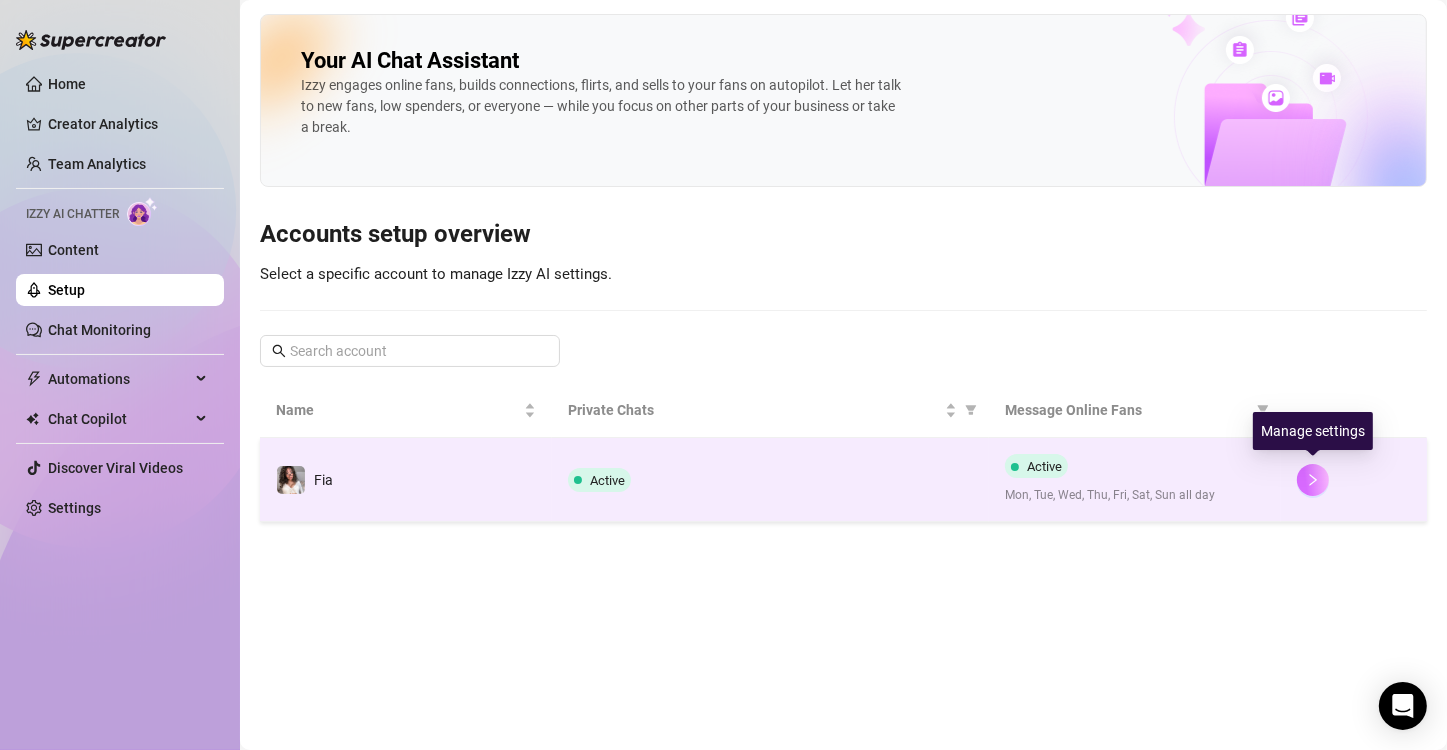 click at bounding box center (1313, 480) 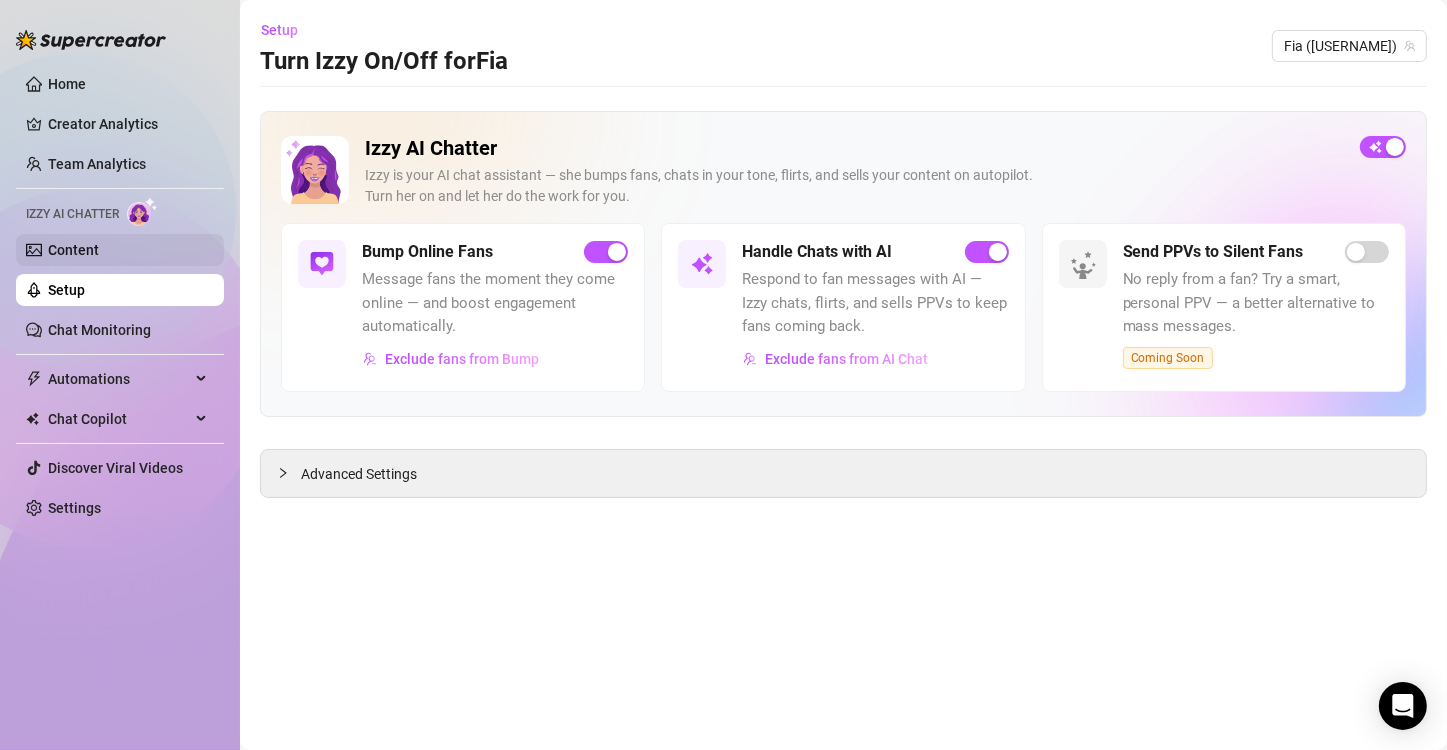 click on "Content" at bounding box center (73, 250) 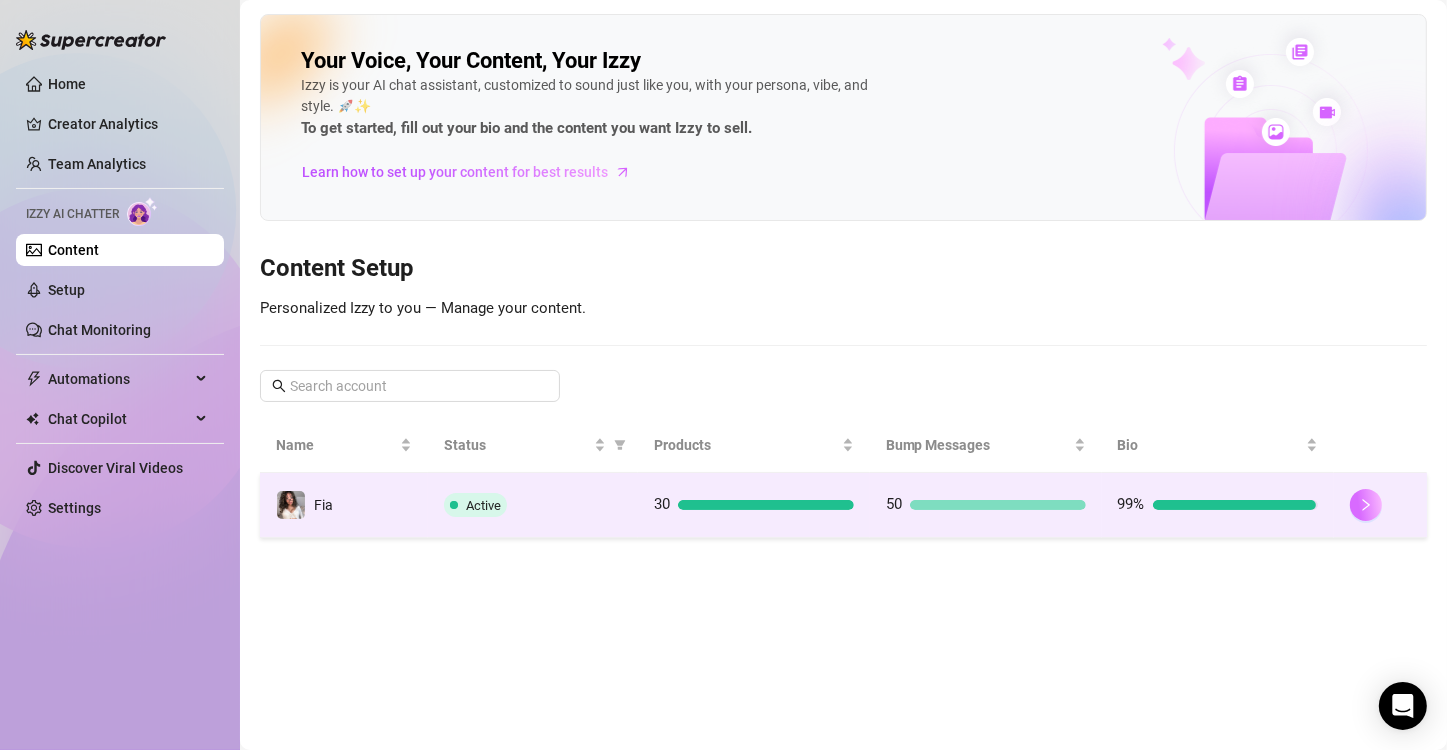 click at bounding box center (1366, 505) 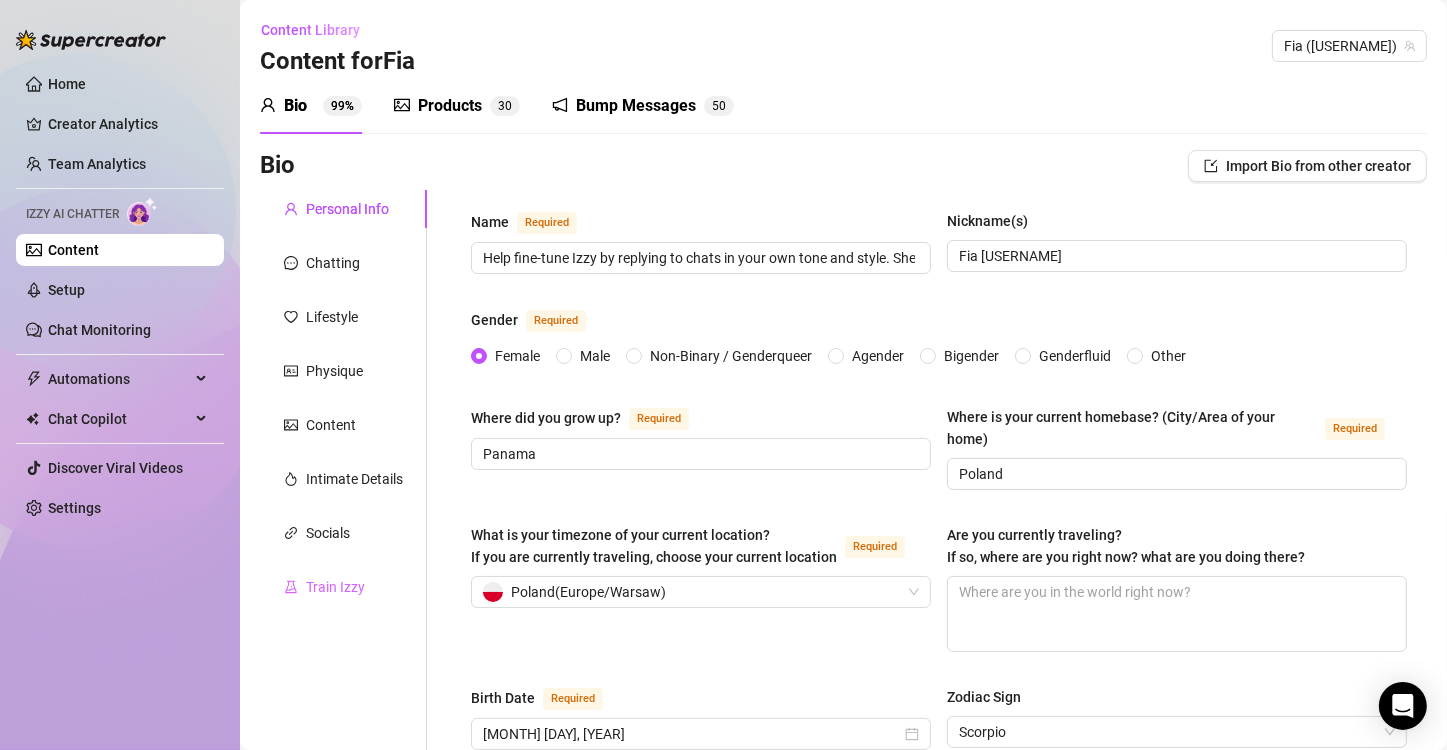 drag, startPoint x: 371, startPoint y: 609, endPoint x: 350, endPoint y: 578, distance: 37.44329 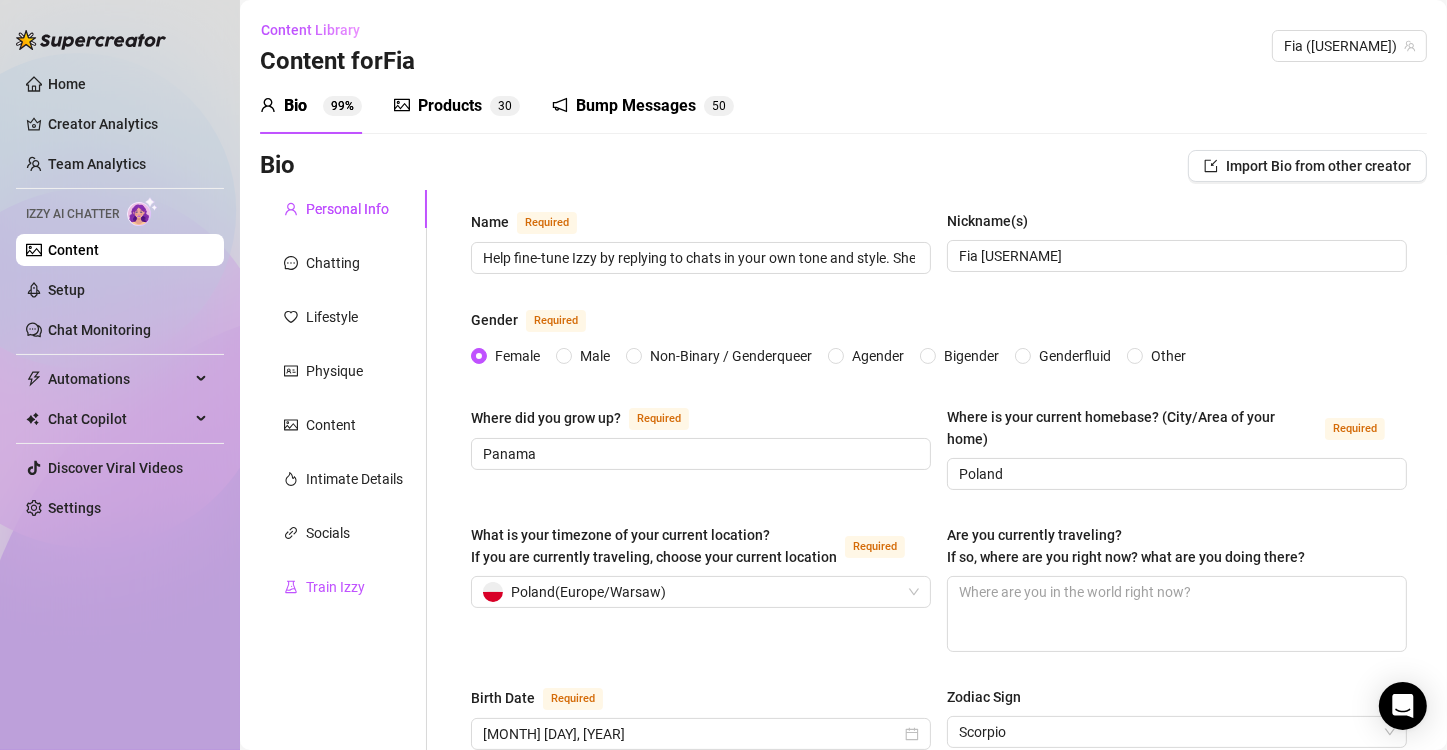 click on "Train Izzy" at bounding box center [335, 587] 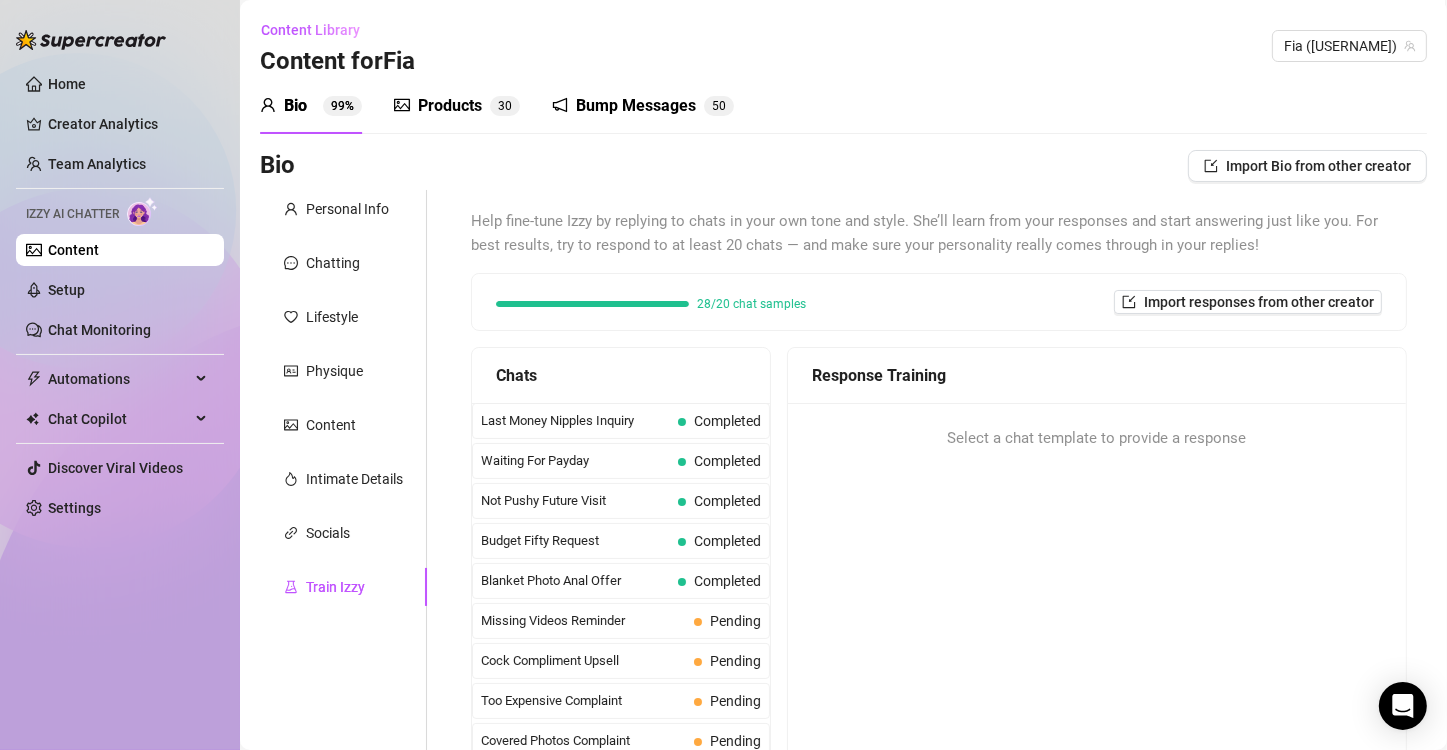 type 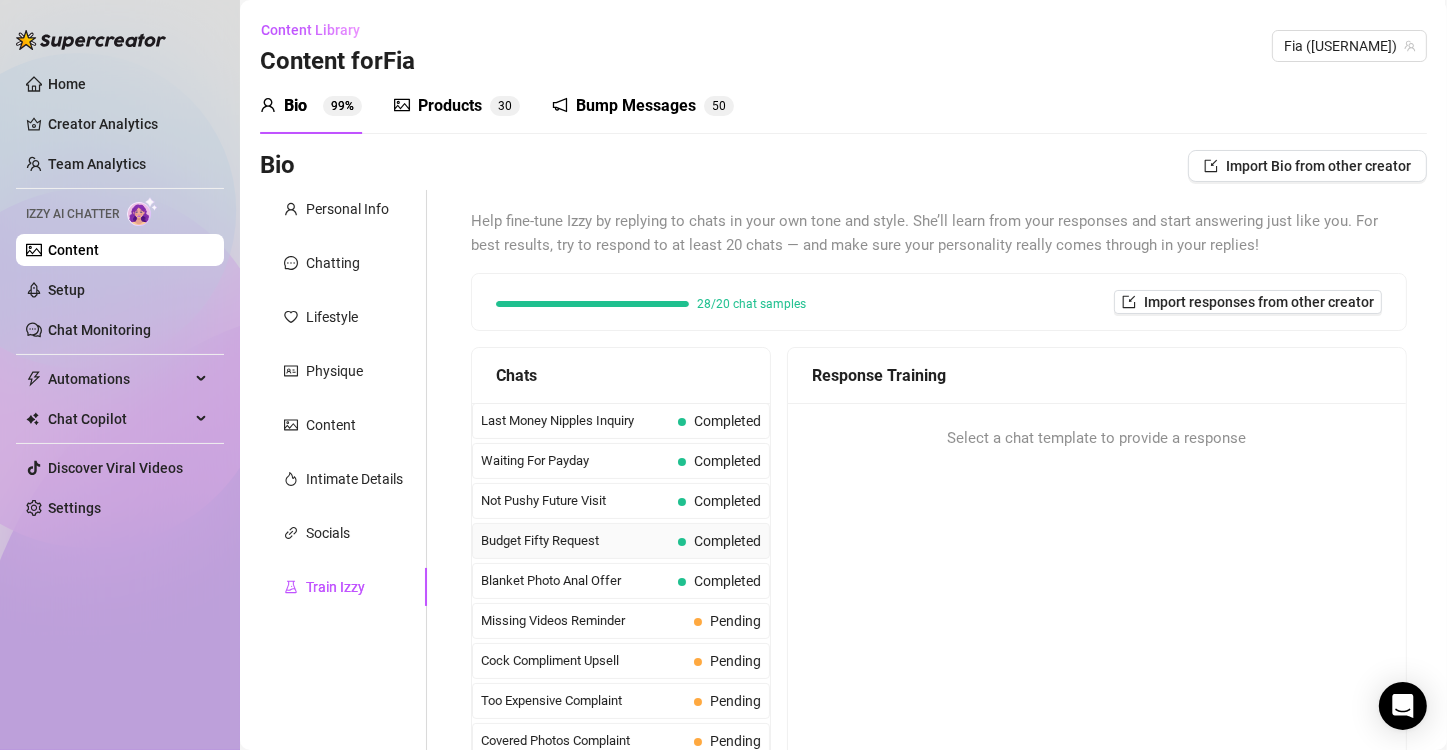 scroll, scrollTop: 100, scrollLeft: 0, axis: vertical 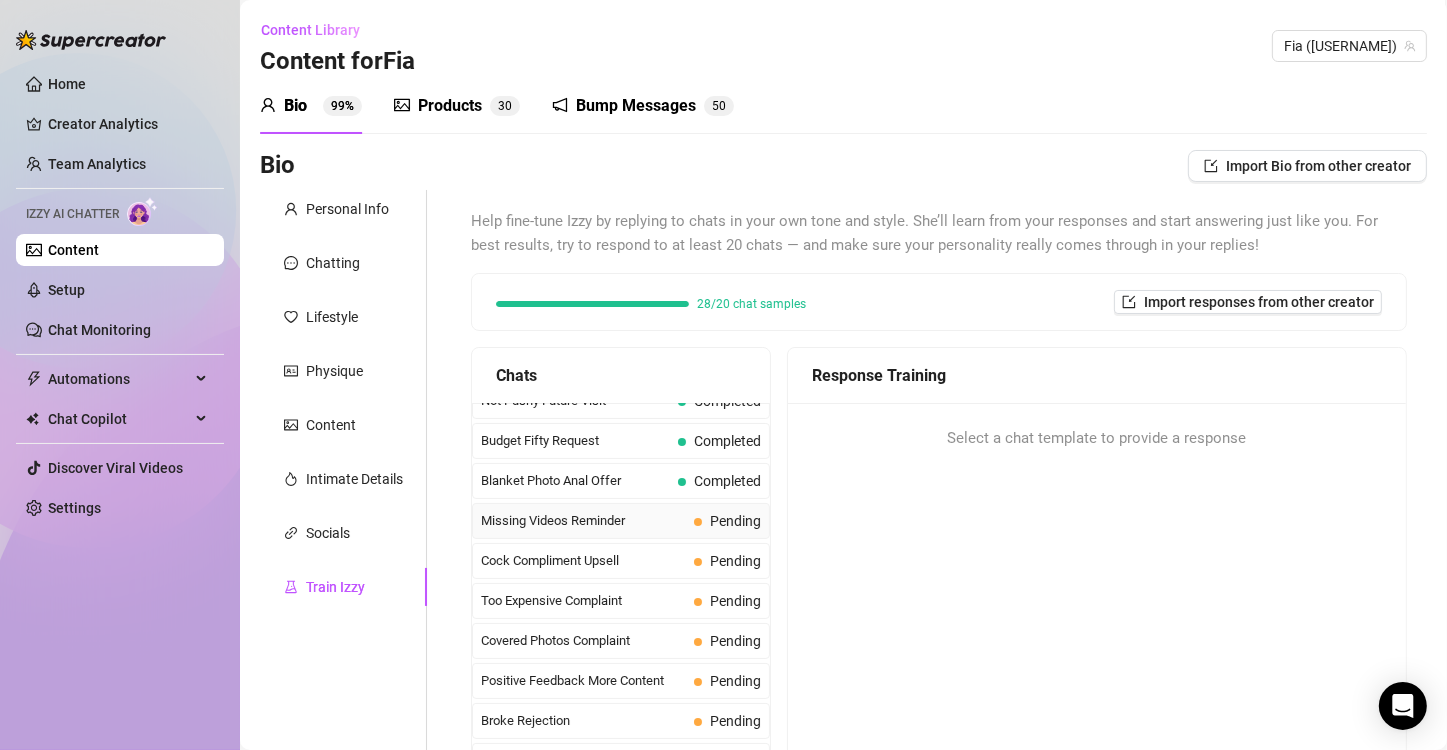 click on "Pending" at bounding box center [735, 521] 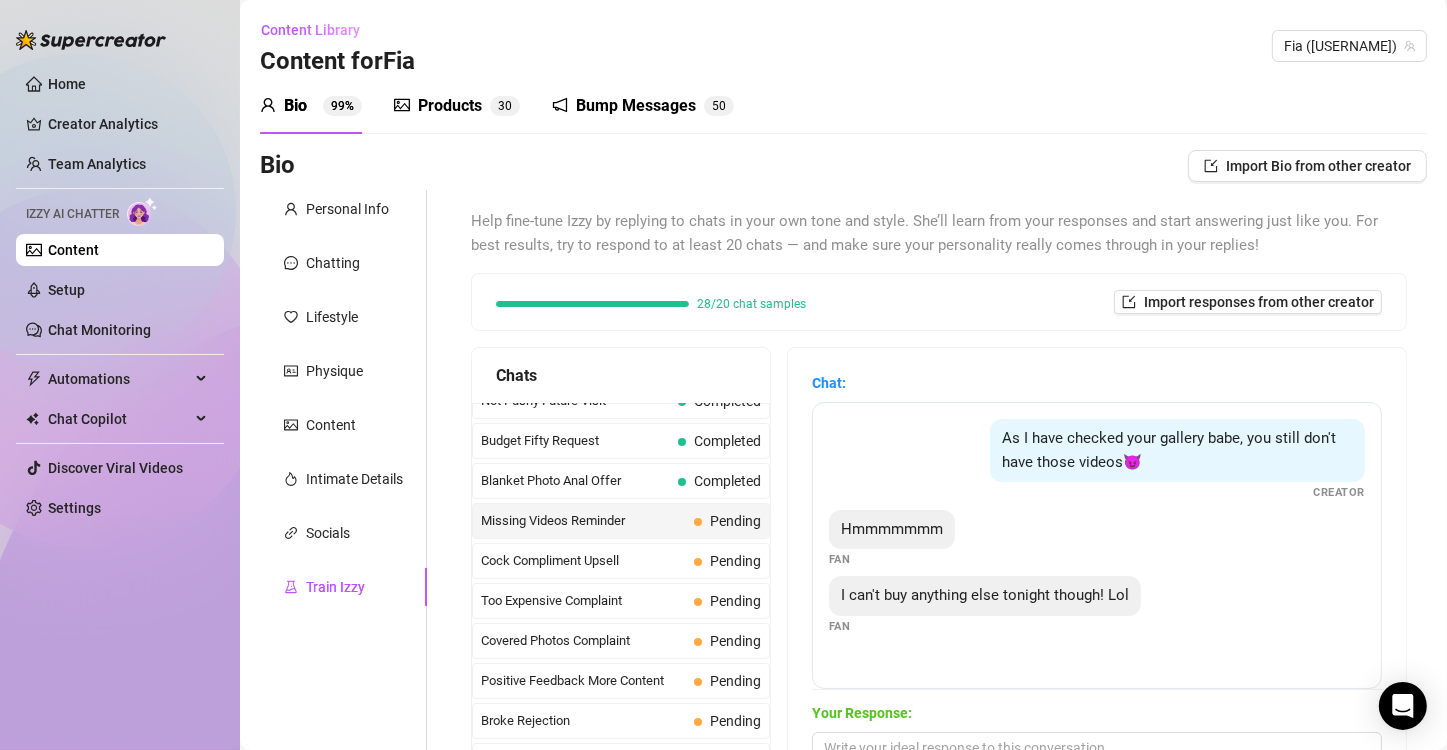 scroll, scrollTop: 100, scrollLeft: 0, axis: vertical 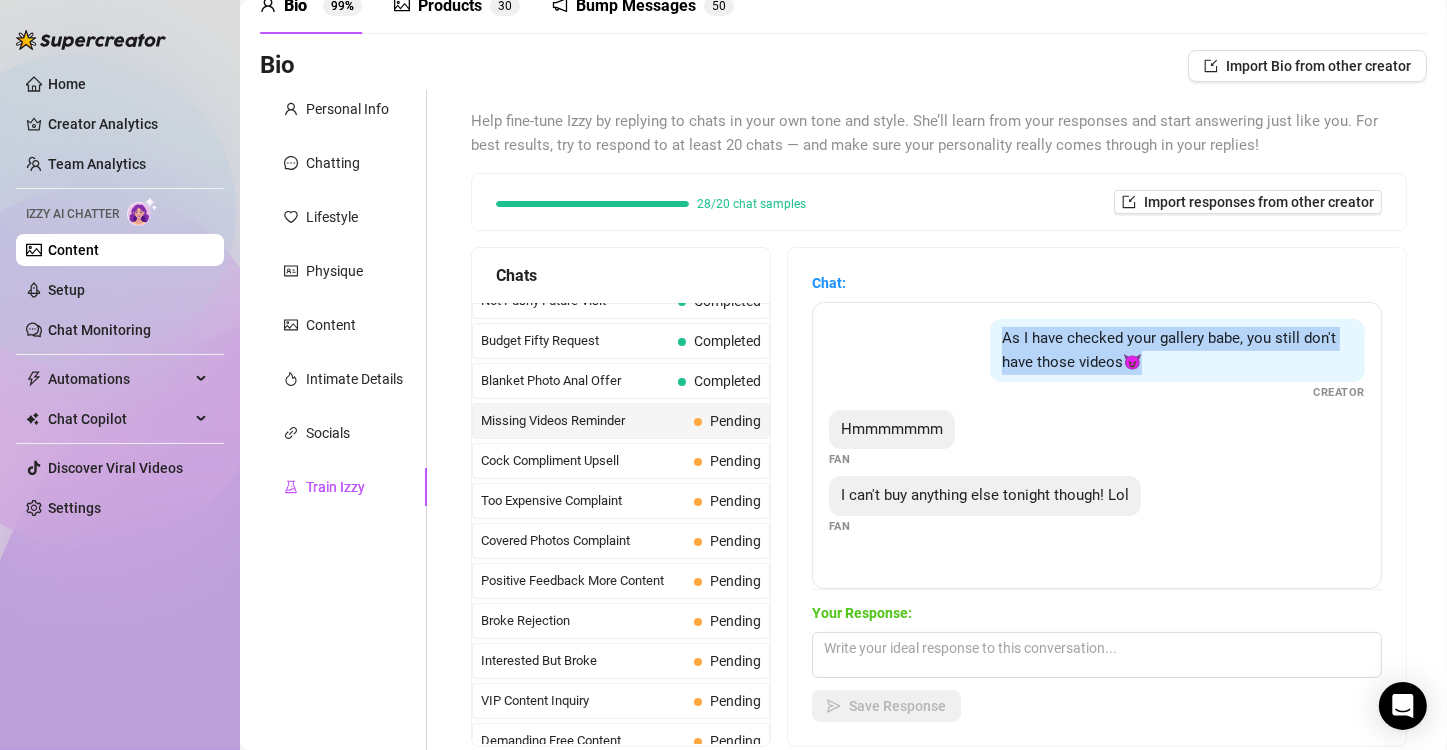 drag, startPoint x: 1003, startPoint y: 341, endPoint x: 1147, endPoint y: 365, distance: 145.9863 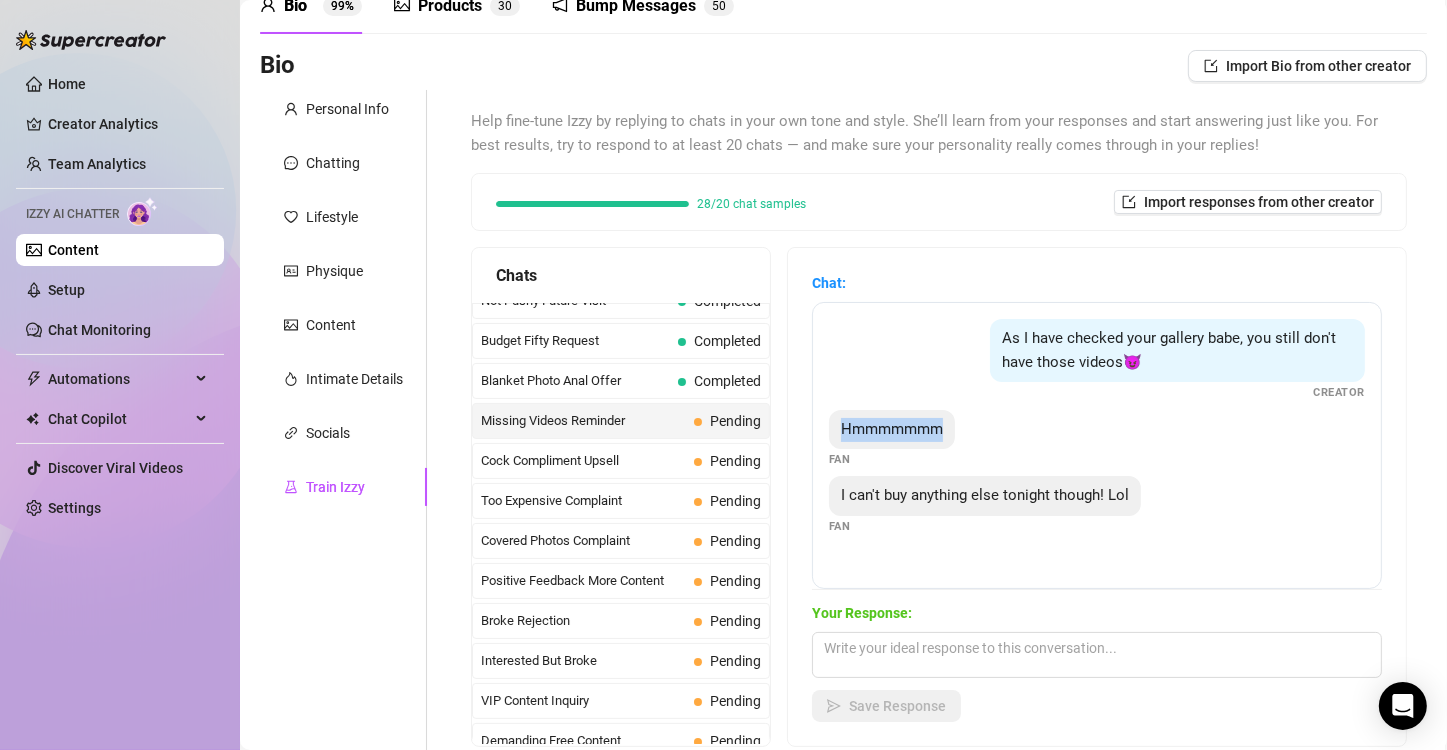 drag, startPoint x: 850, startPoint y: 418, endPoint x: 958, endPoint y: 416, distance: 108.01852 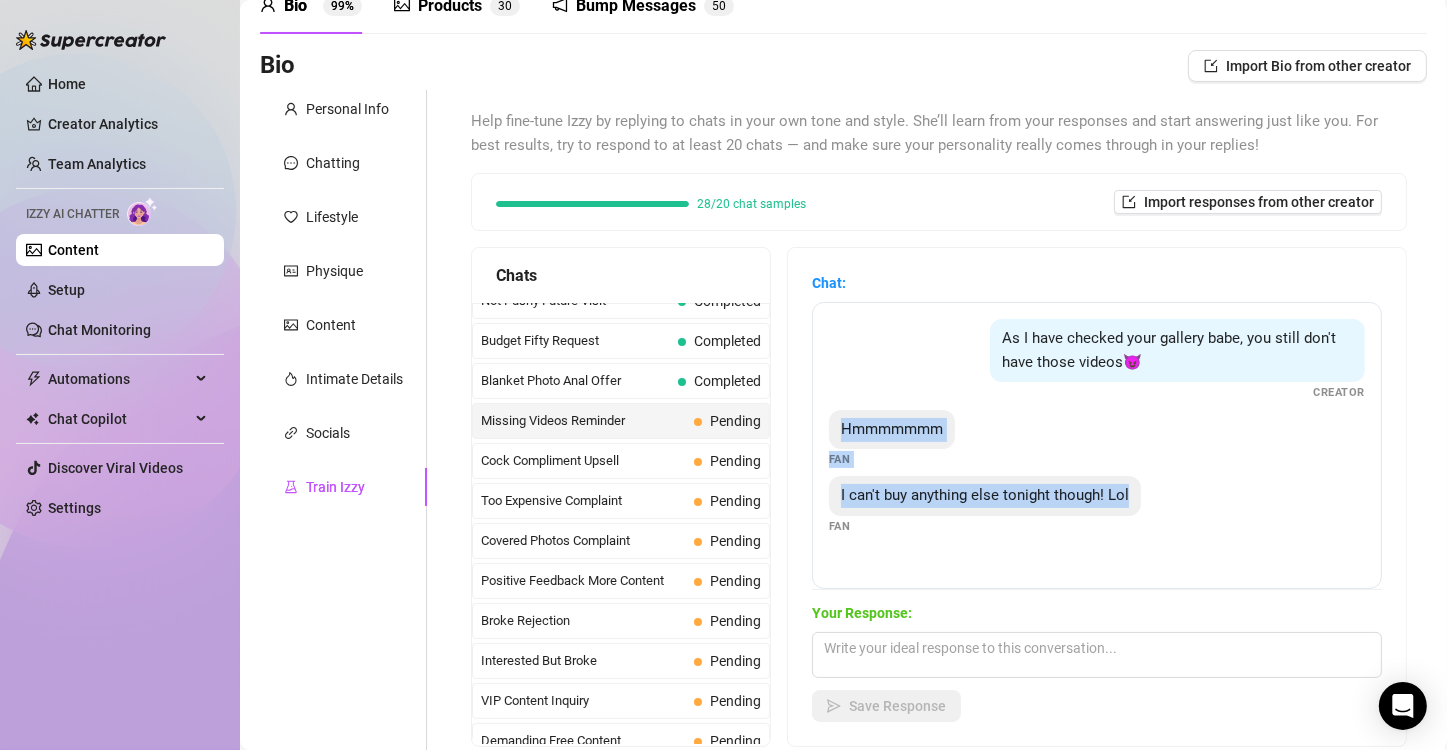 drag, startPoint x: 839, startPoint y: 424, endPoint x: 1128, endPoint y: 508, distance: 300.96014 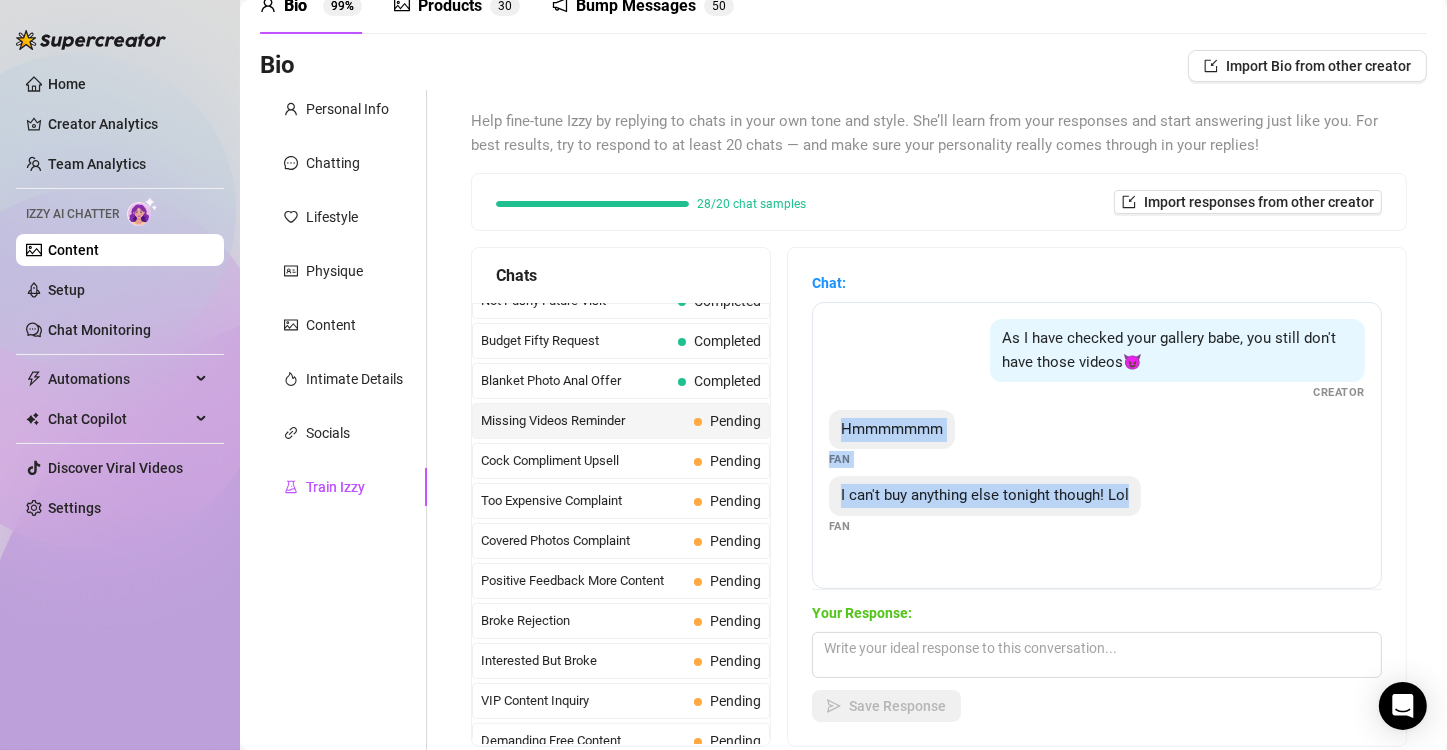 copy on "Hmmmmmmm Fan I can't buy anything else tonight though! Lol" 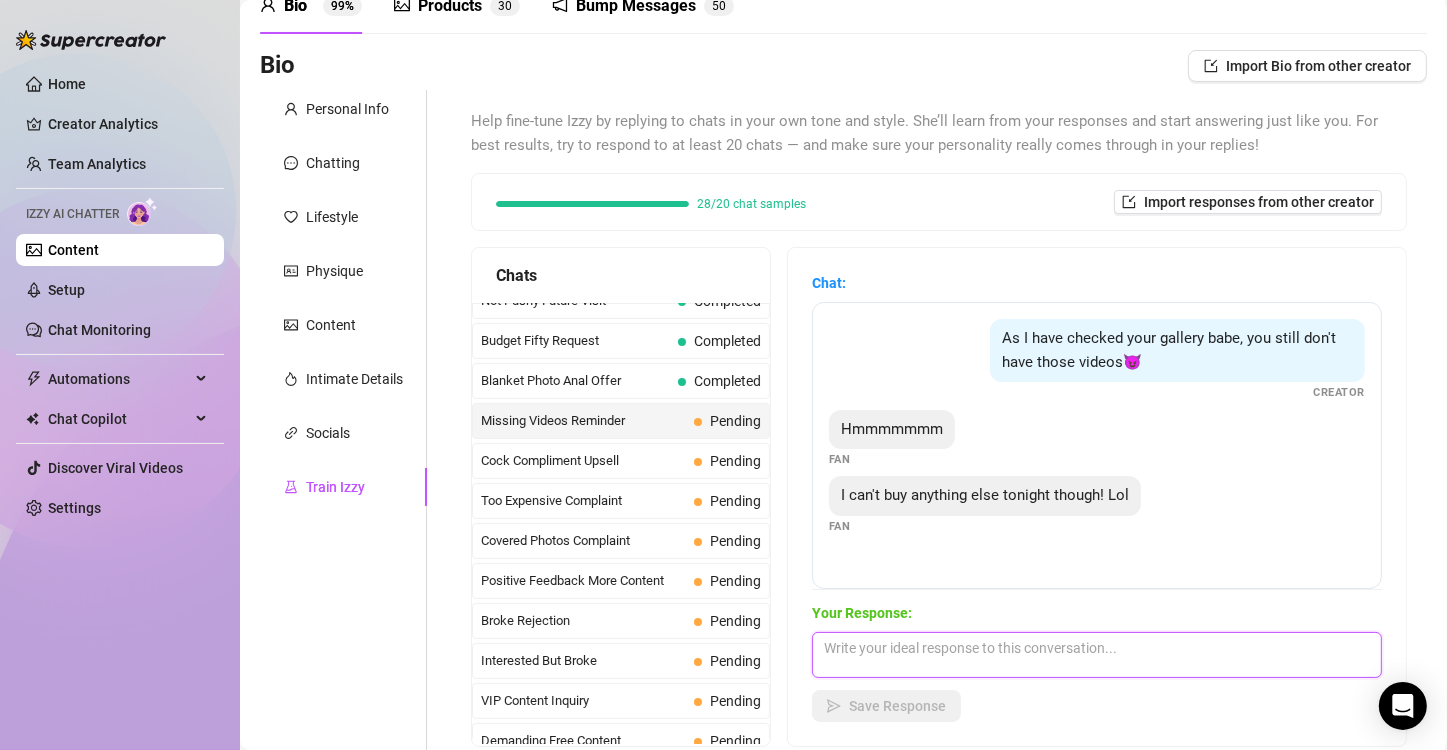 click at bounding box center [1097, 655] 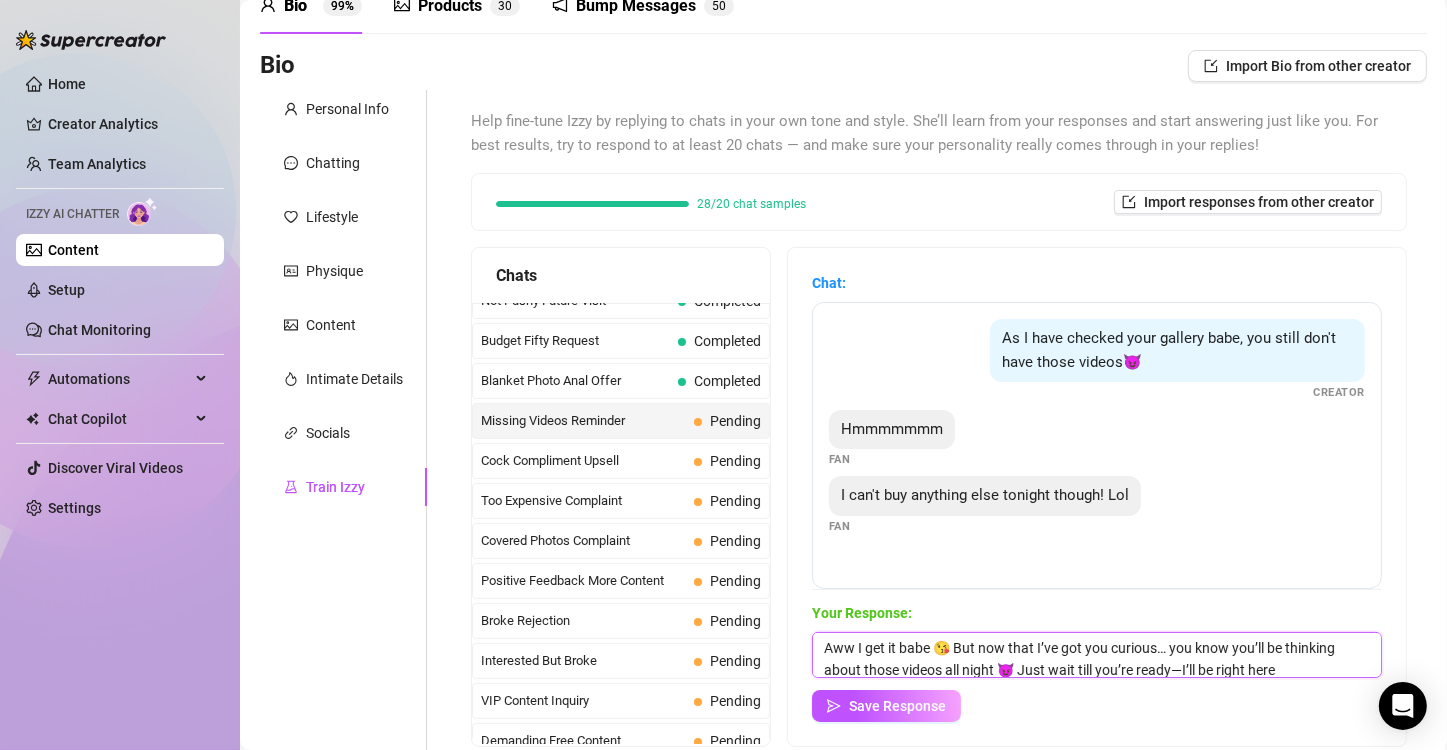 scroll, scrollTop: 23, scrollLeft: 0, axis: vertical 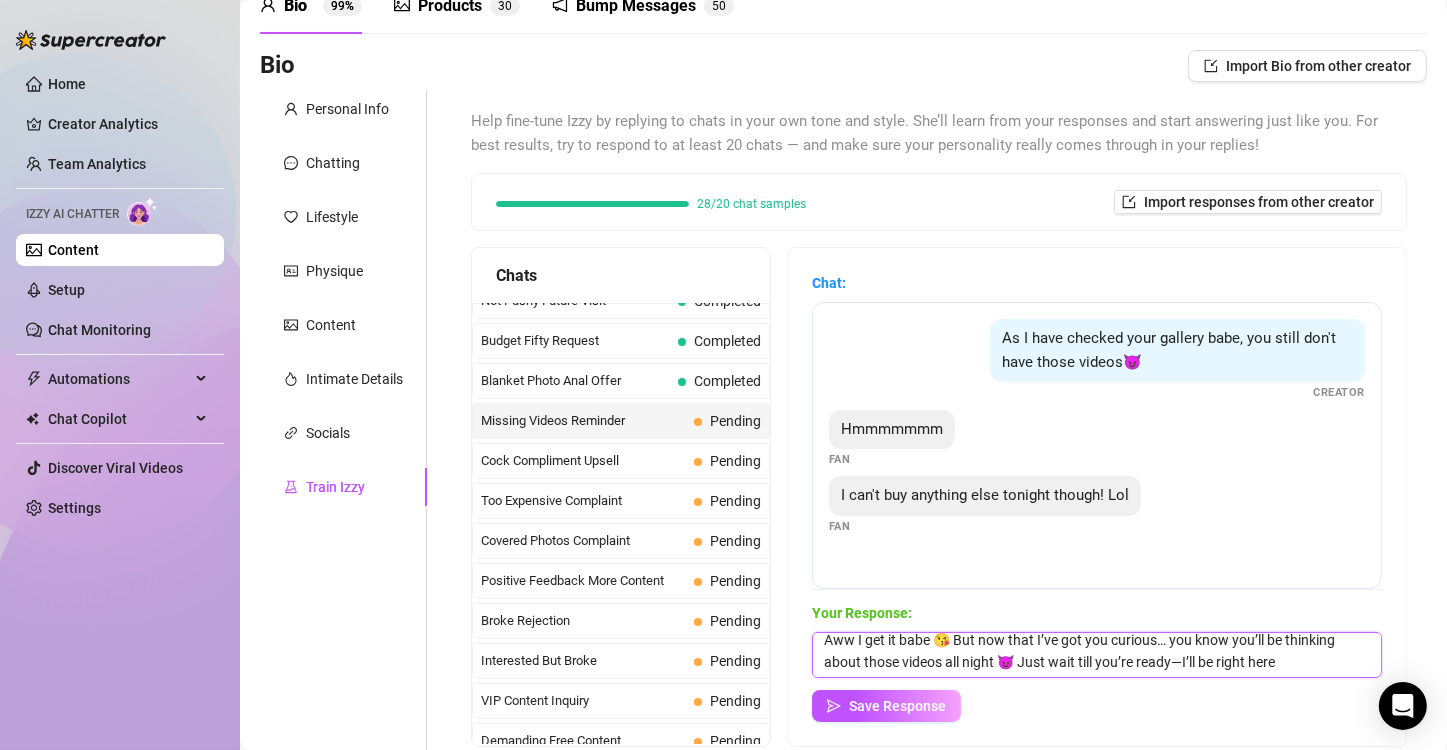 click on "Aww I get it babe 😘 But now that I’ve got you curious… you know you’ll be thinking about those videos all night 😈 Just wait till you’re ready—I’ll be right here" at bounding box center [1097, 655] 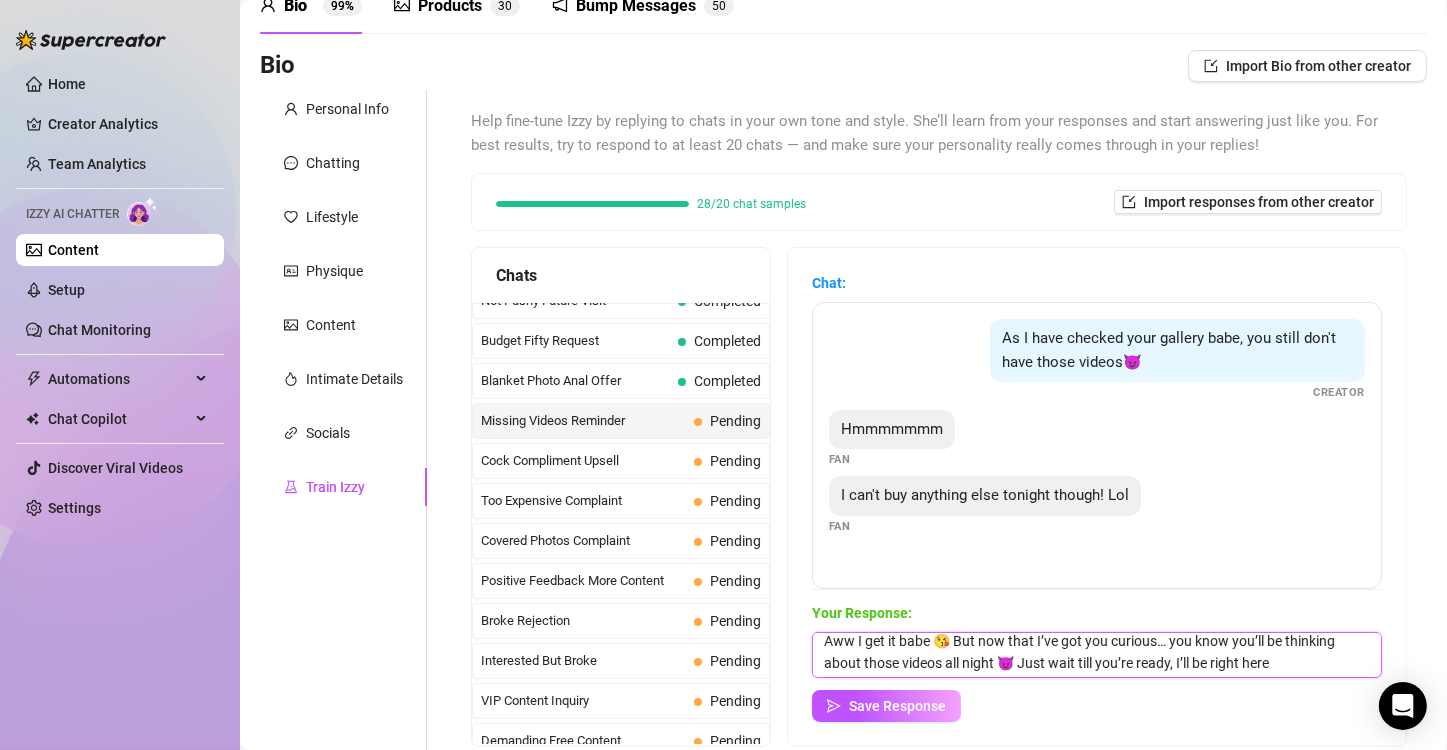 scroll, scrollTop: 23, scrollLeft: 0, axis: vertical 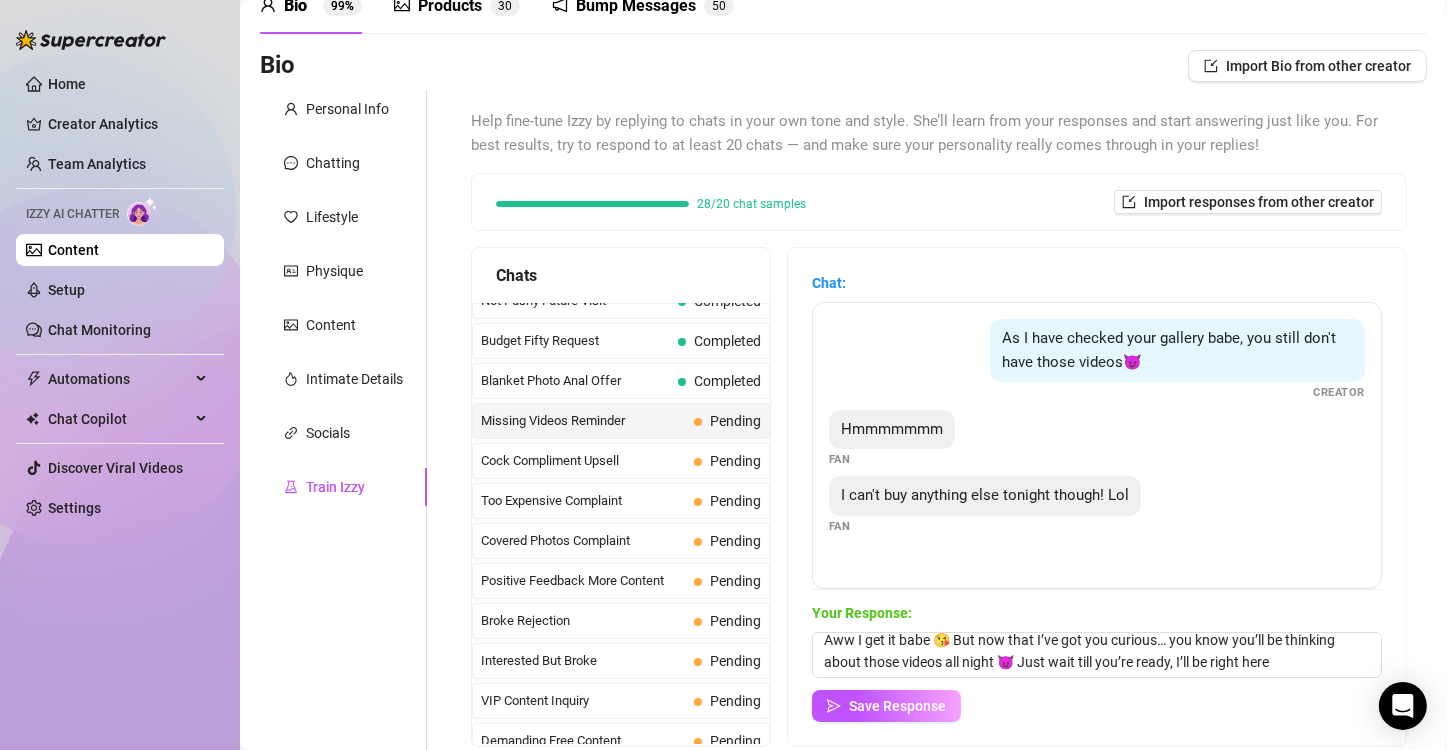 click on "Your Response: Aww I get it babe 😘 But now that I’ve got you curious… you know you’ll be thinking about those videos all night 😈 Just wait till you’re ready, I’ll be right here Save Response" at bounding box center [1097, 662] 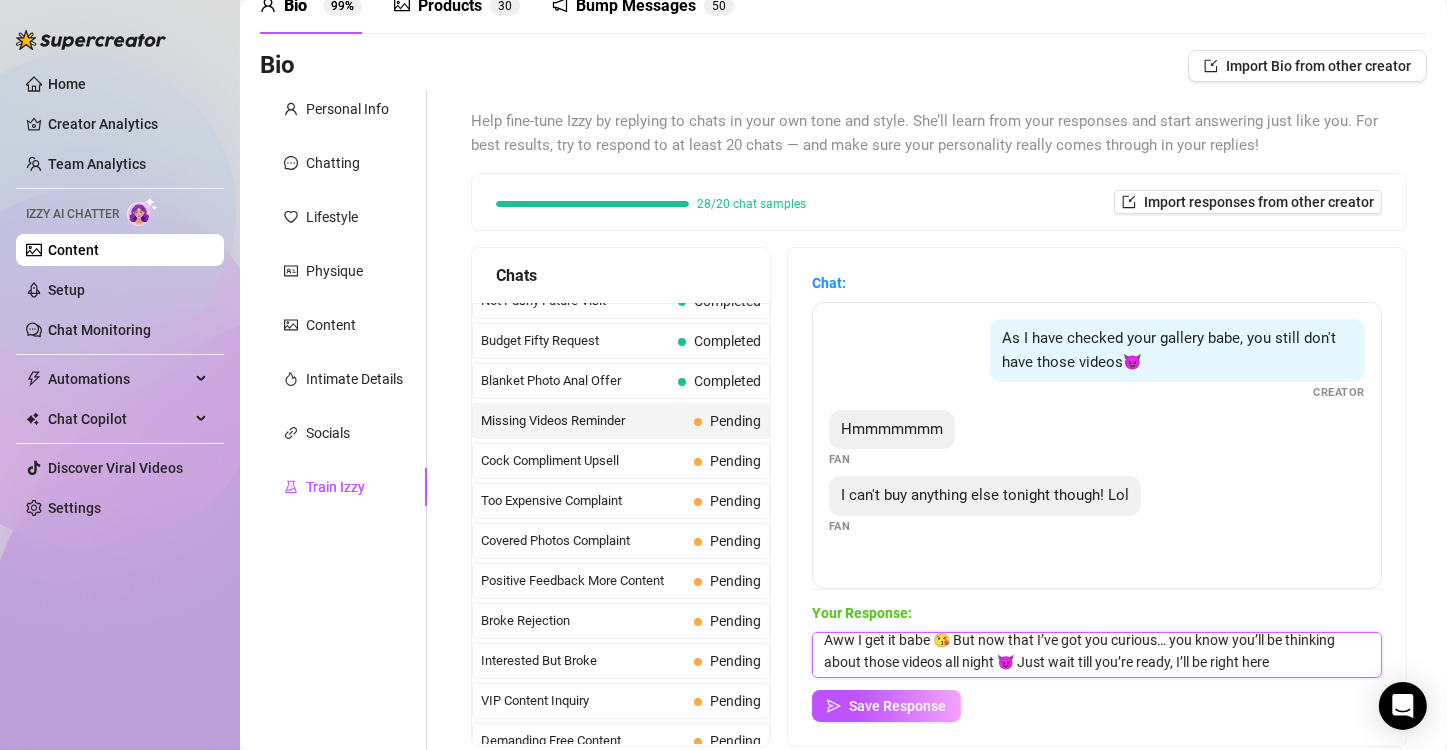 click on "Aww I get it babe 😘 But now that I’ve got you curious… you know you’ll be thinking about those videos all night 😈 Just wait till you’re ready, I’ll be right here" at bounding box center (1097, 655) 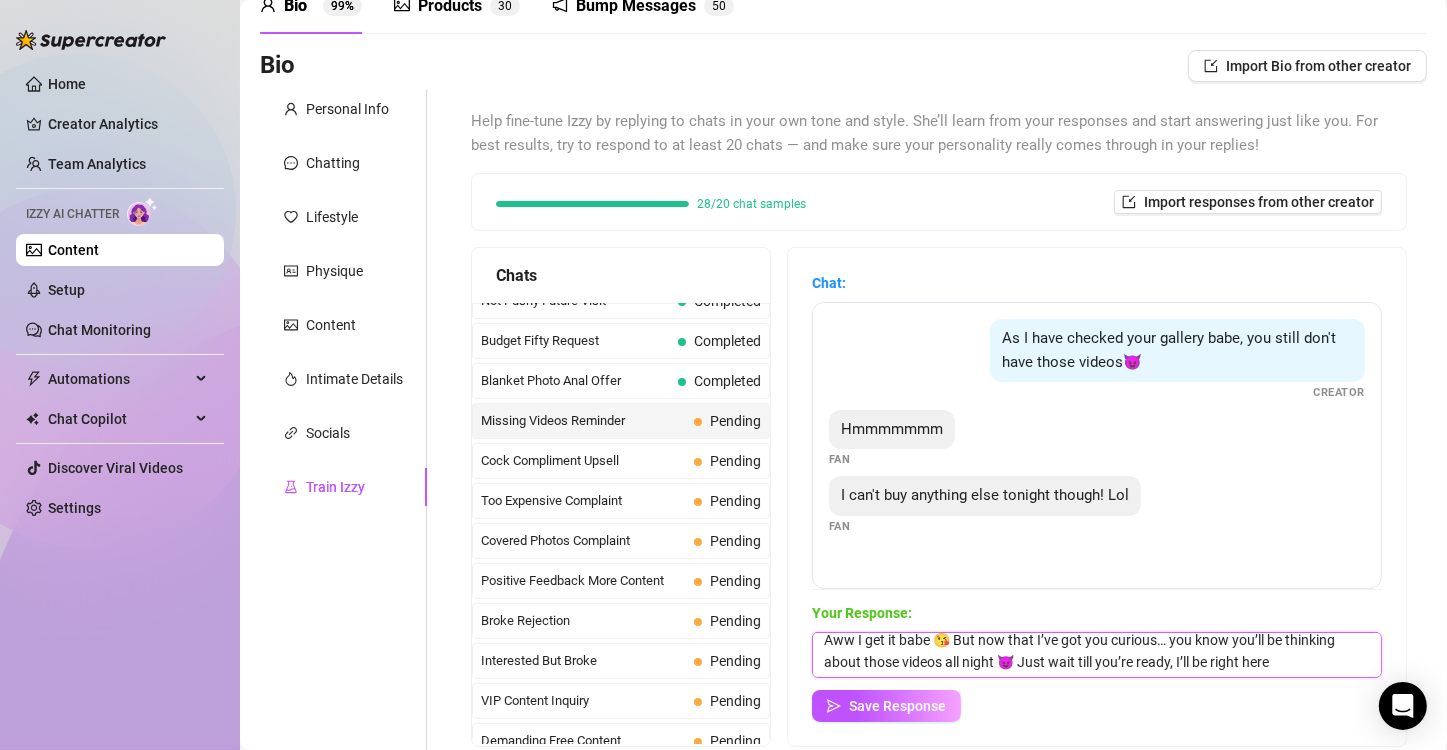 scroll, scrollTop: 29, scrollLeft: 0, axis: vertical 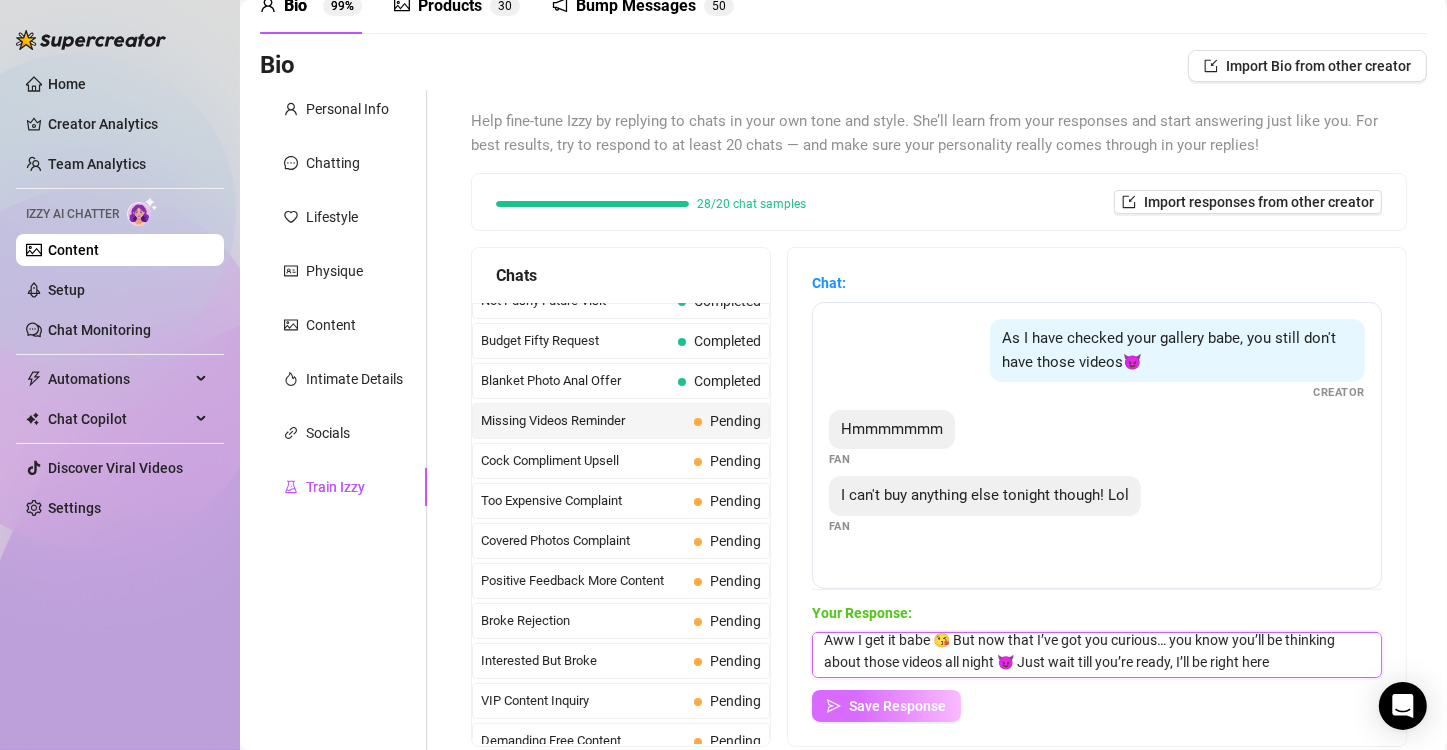 type on "Aww I get it babe 😘 But now that I’ve got you curious… you know you’ll be thinking about those videos all night 😈 Just wait till you’re ready, I’ll be right here" 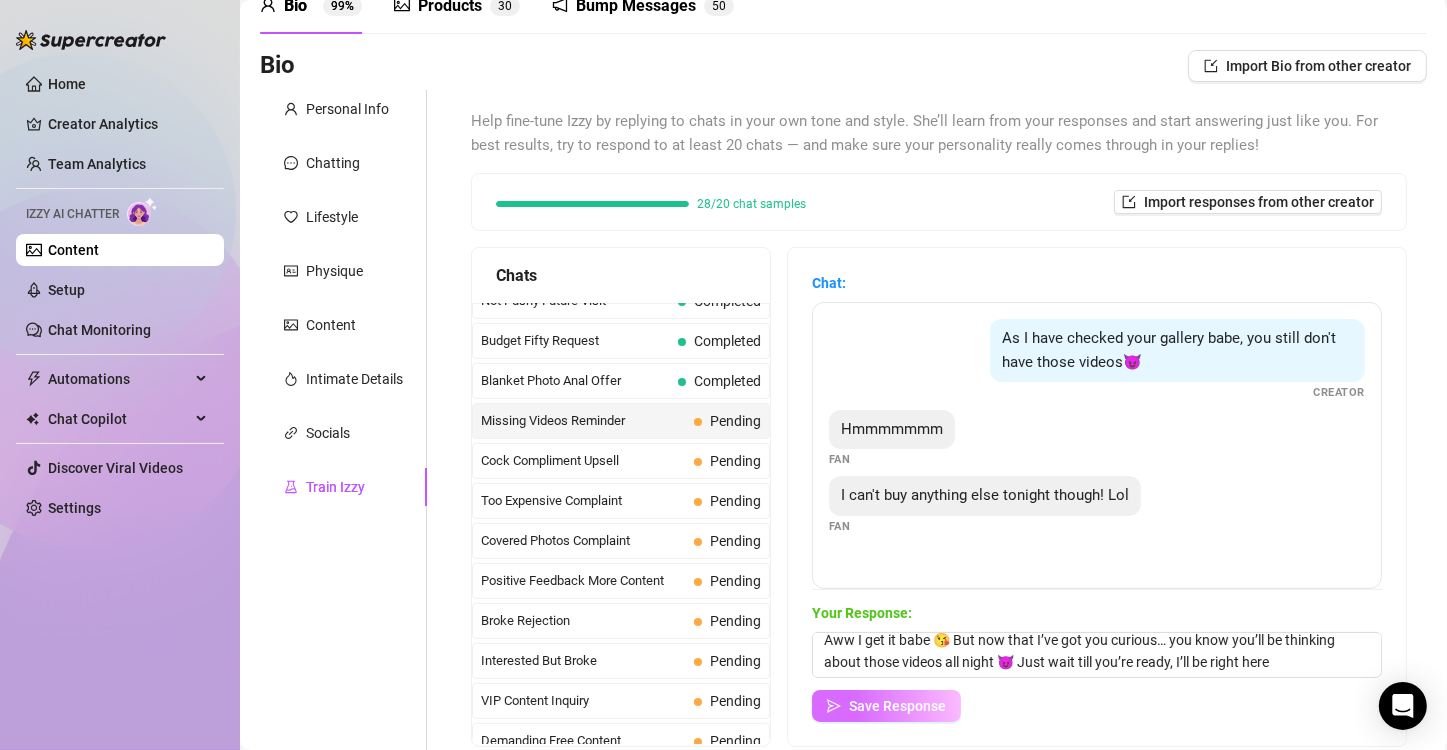 click on "Save Response" at bounding box center (897, 706) 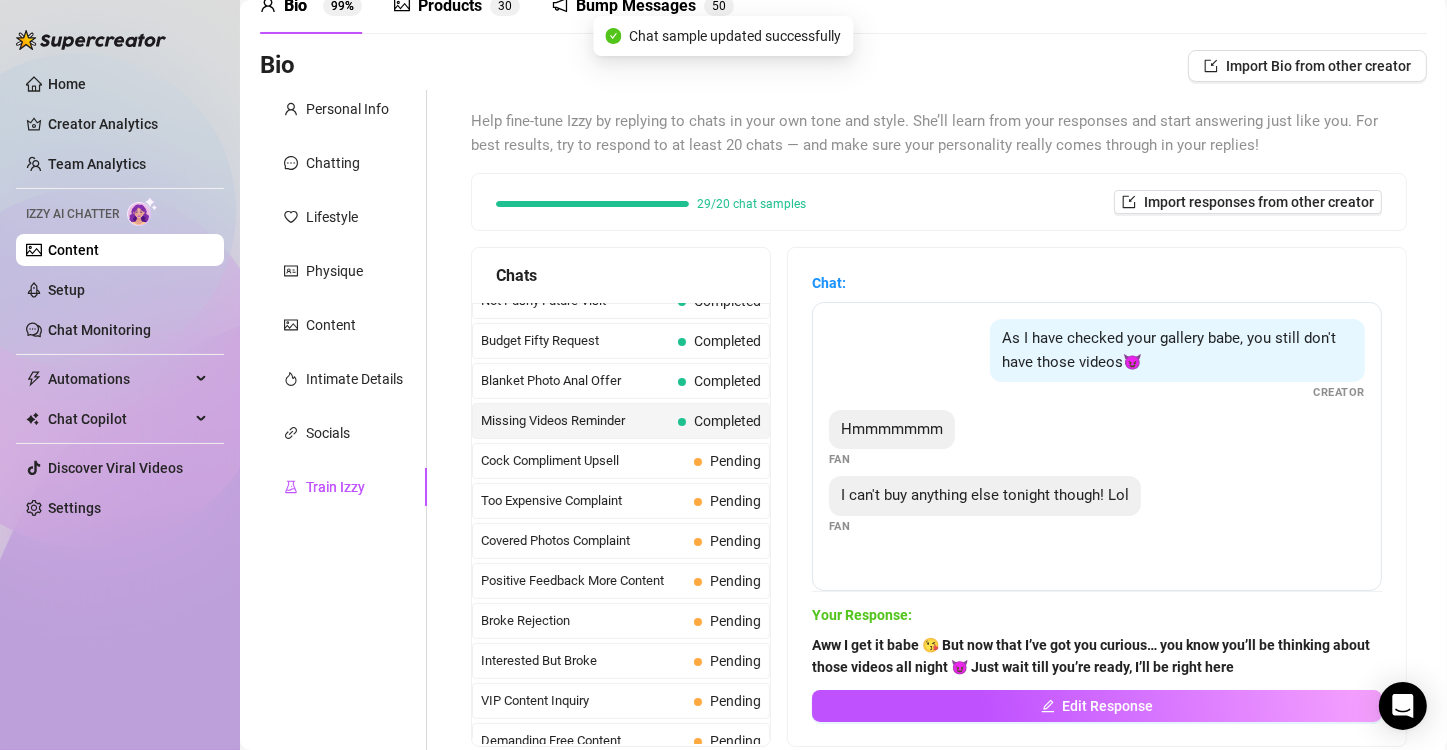 scroll, scrollTop: 0, scrollLeft: 0, axis: both 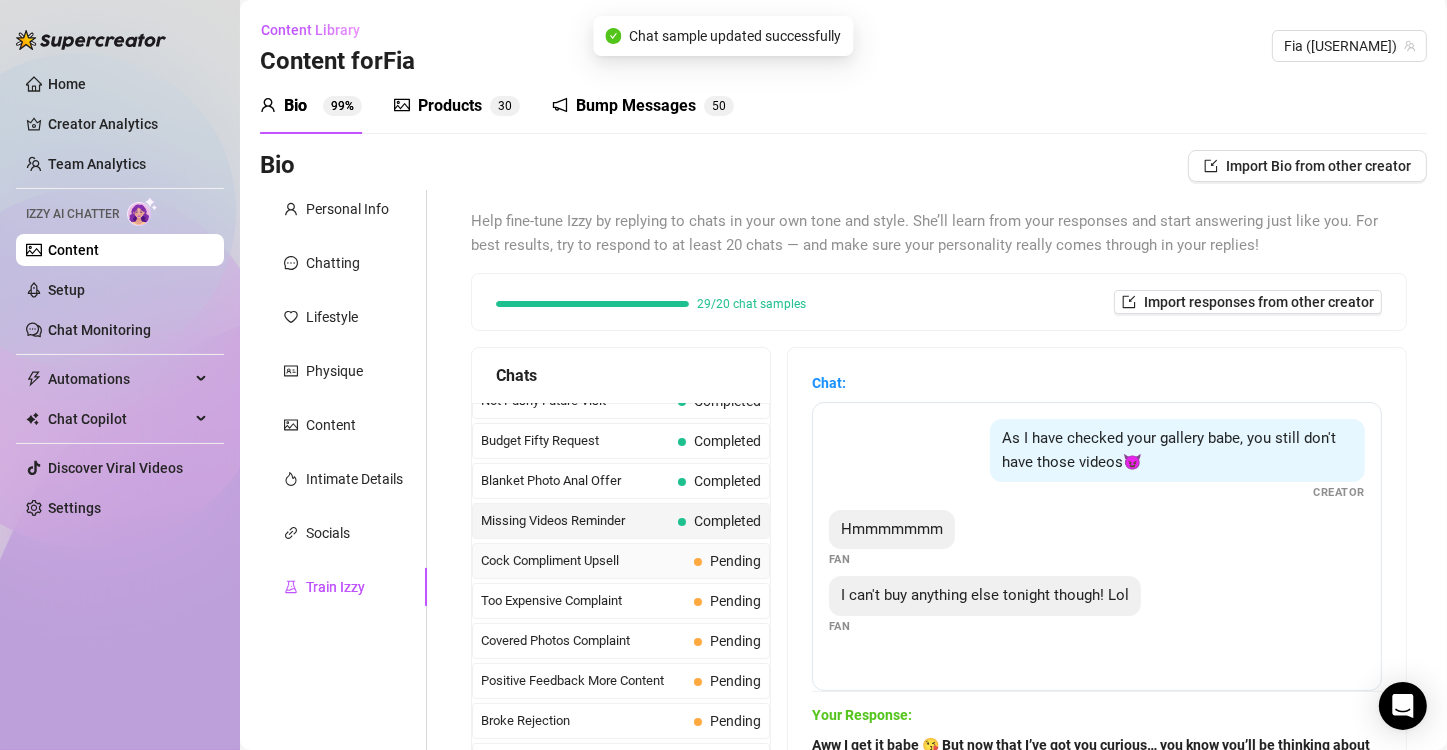 click on "Pending" at bounding box center [727, 561] 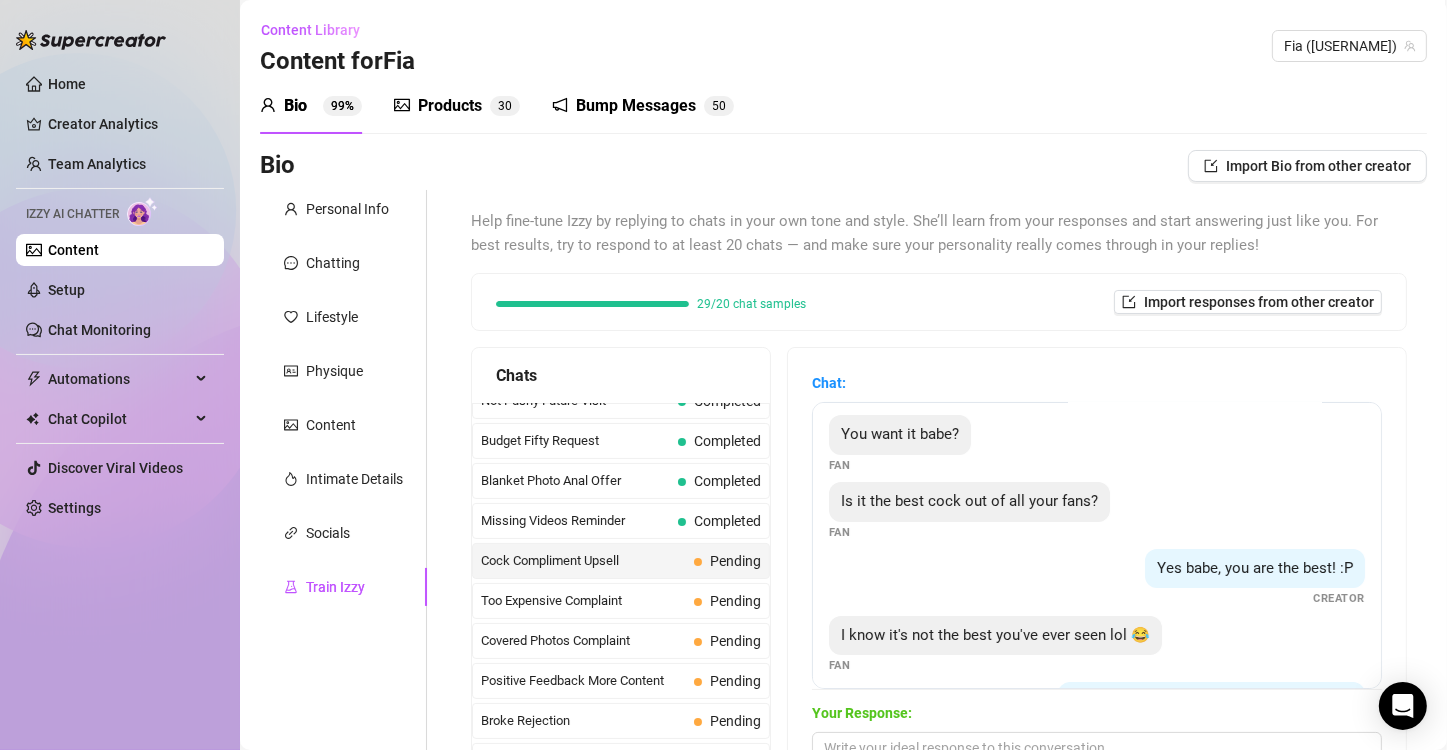 scroll, scrollTop: 0, scrollLeft: 0, axis: both 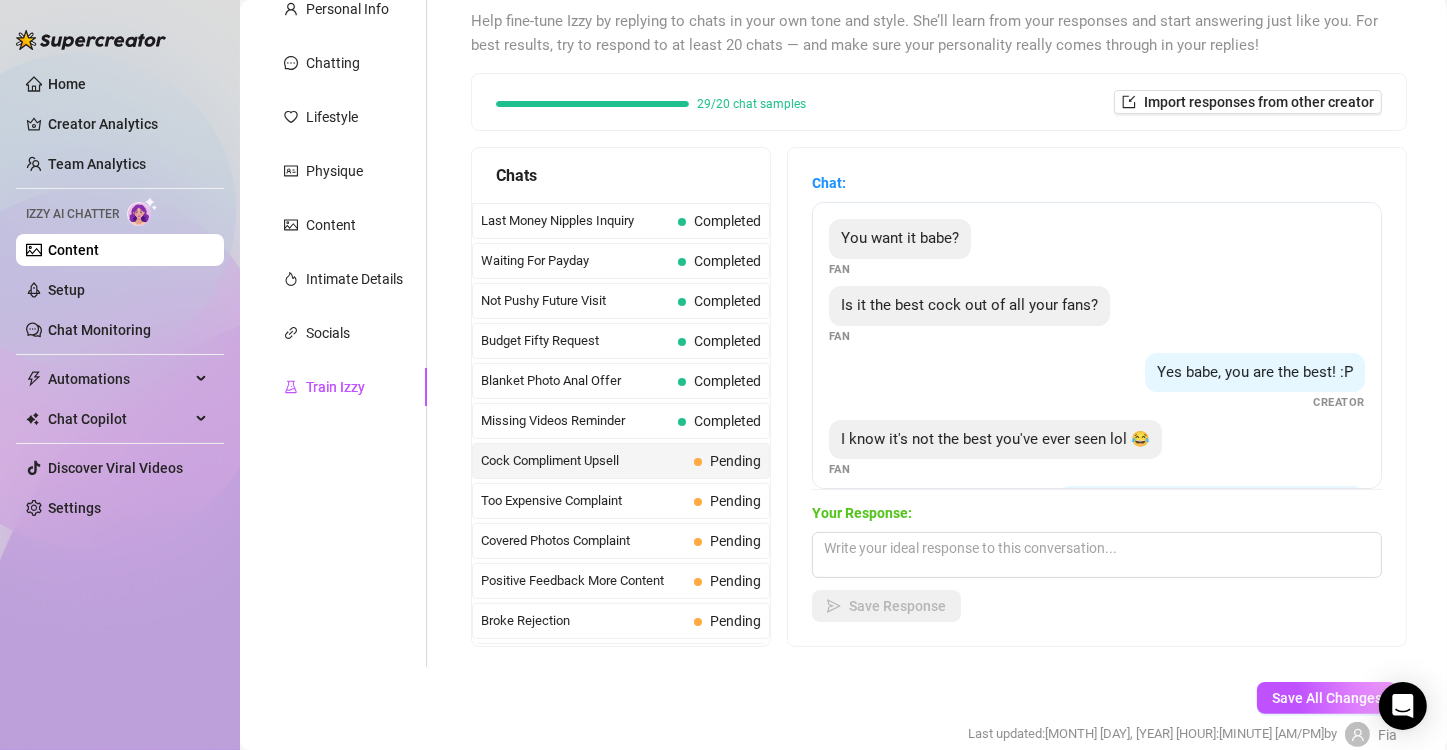 click on "Cock Compliment Upsell" at bounding box center (583, 461) 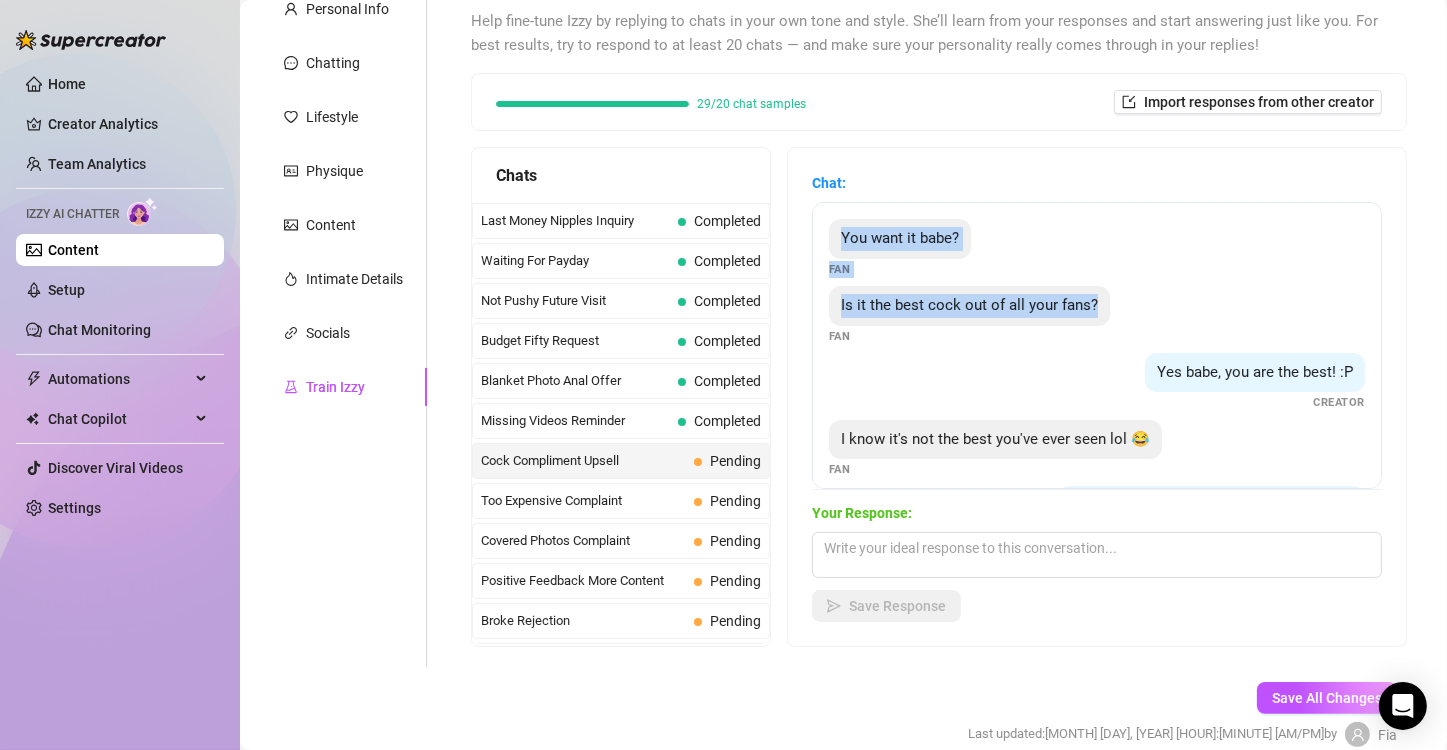 drag, startPoint x: 847, startPoint y: 233, endPoint x: 1126, endPoint y: 310, distance: 289.43048 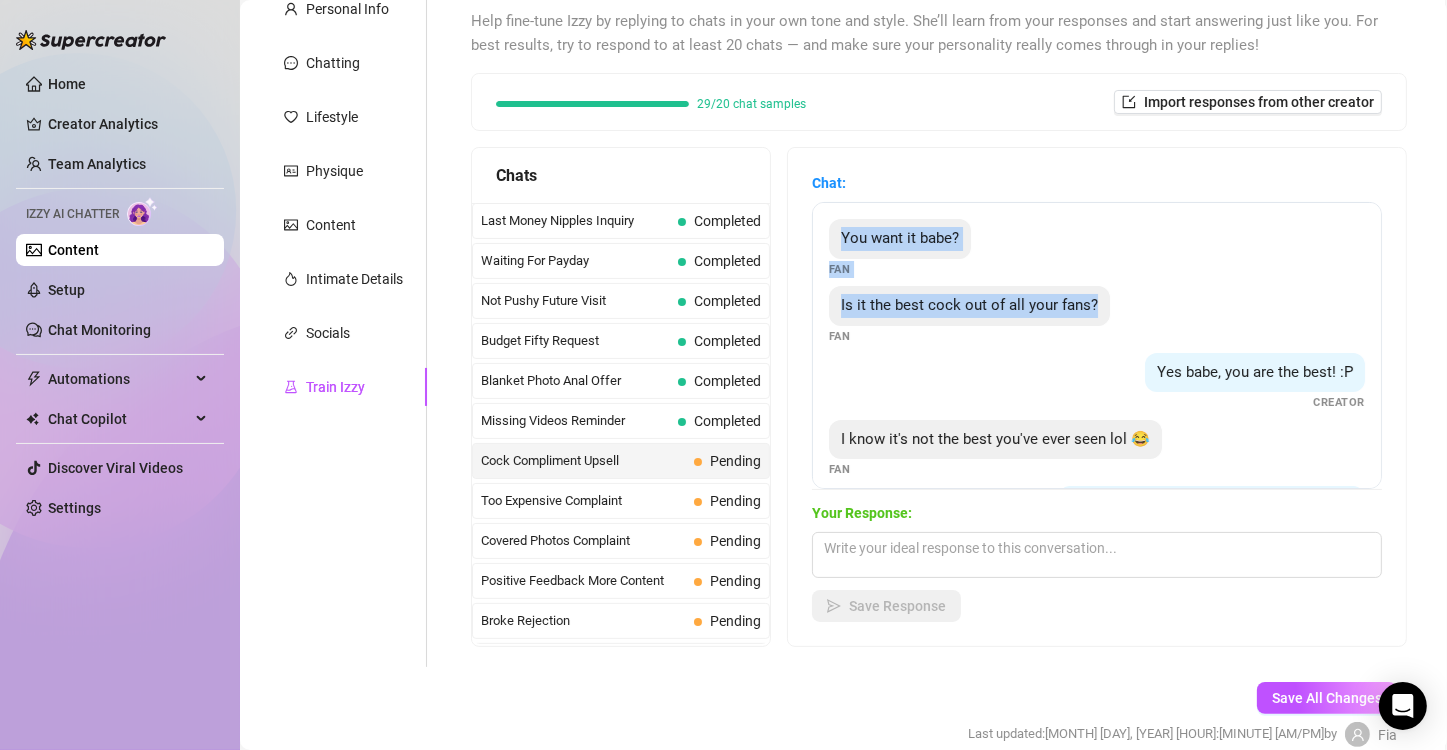 copy on "You want it babe? Fan Is it the best cock out of all your fans?" 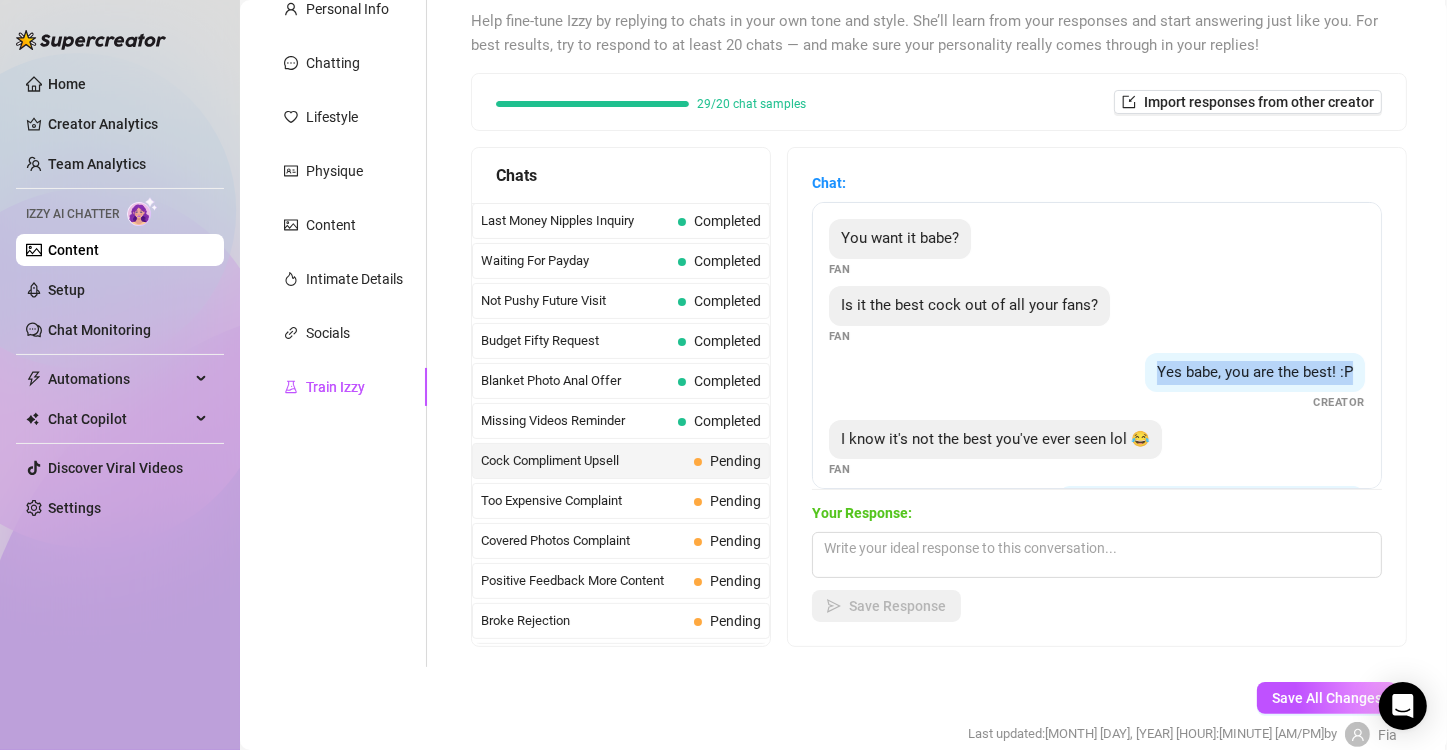 drag, startPoint x: 1123, startPoint y: 369, endPoint x: 1380, endPoint y: 356, distance: 257.32858 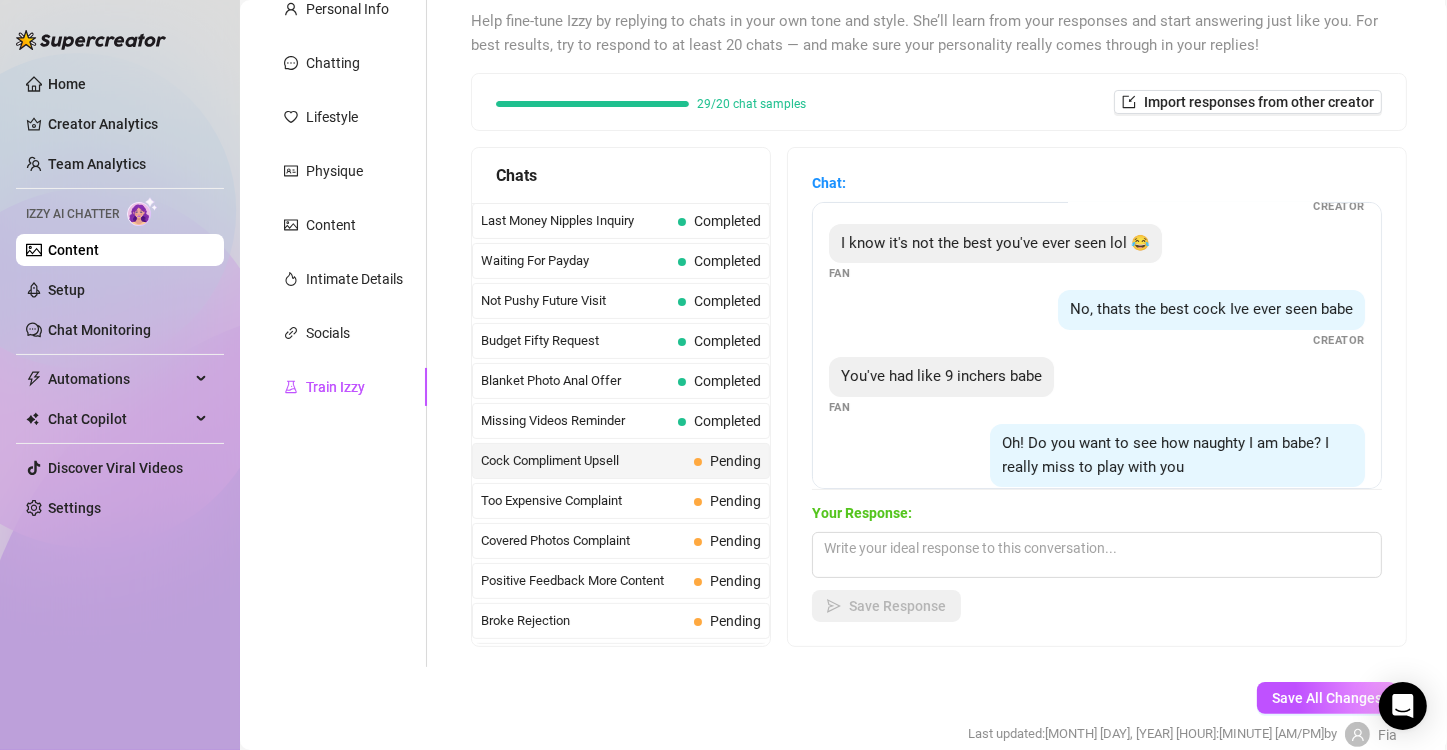 scroll, scrollTop: 200, scrollLeft: 0, axis: vertical 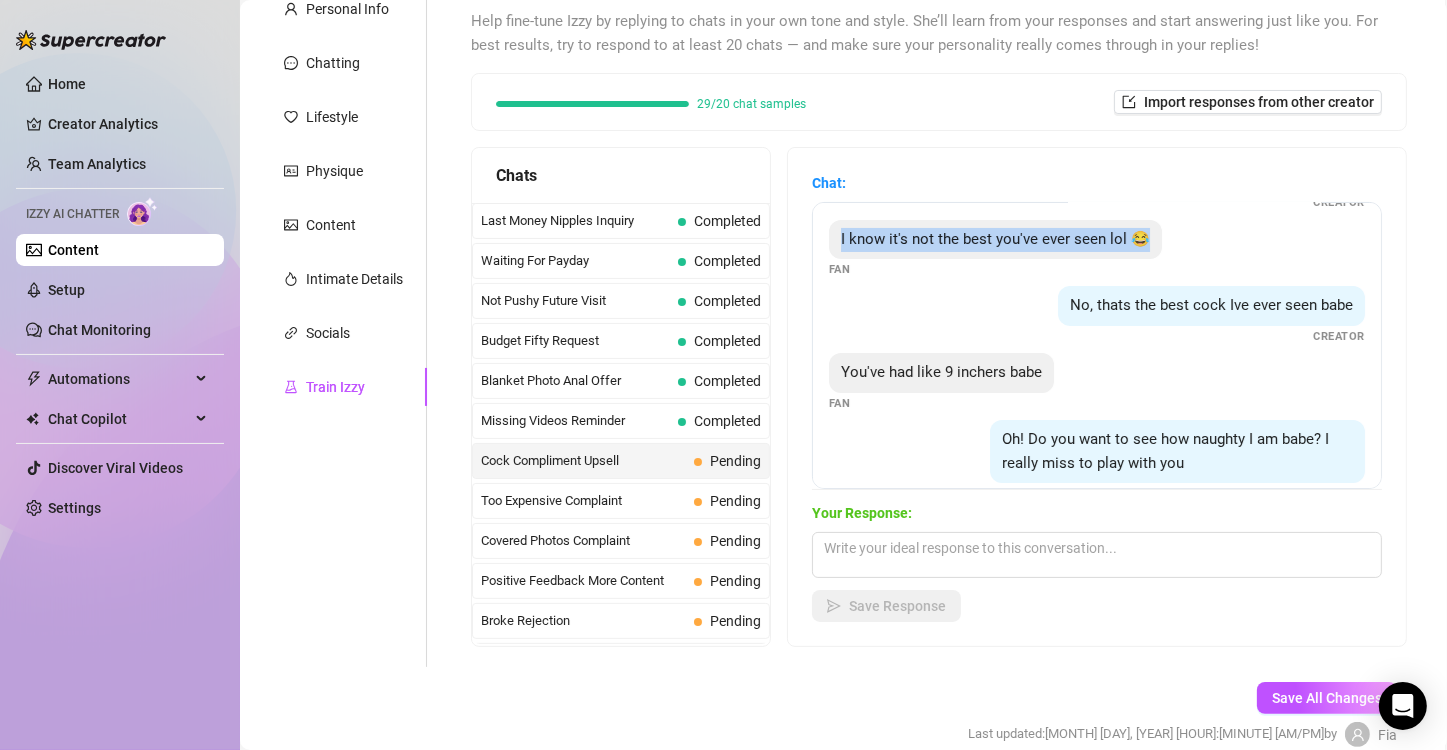 drag, startPoint x: 851, startPoint y: 240, endPoint x: 1161, endPoint y: 236, distance: 310.02582 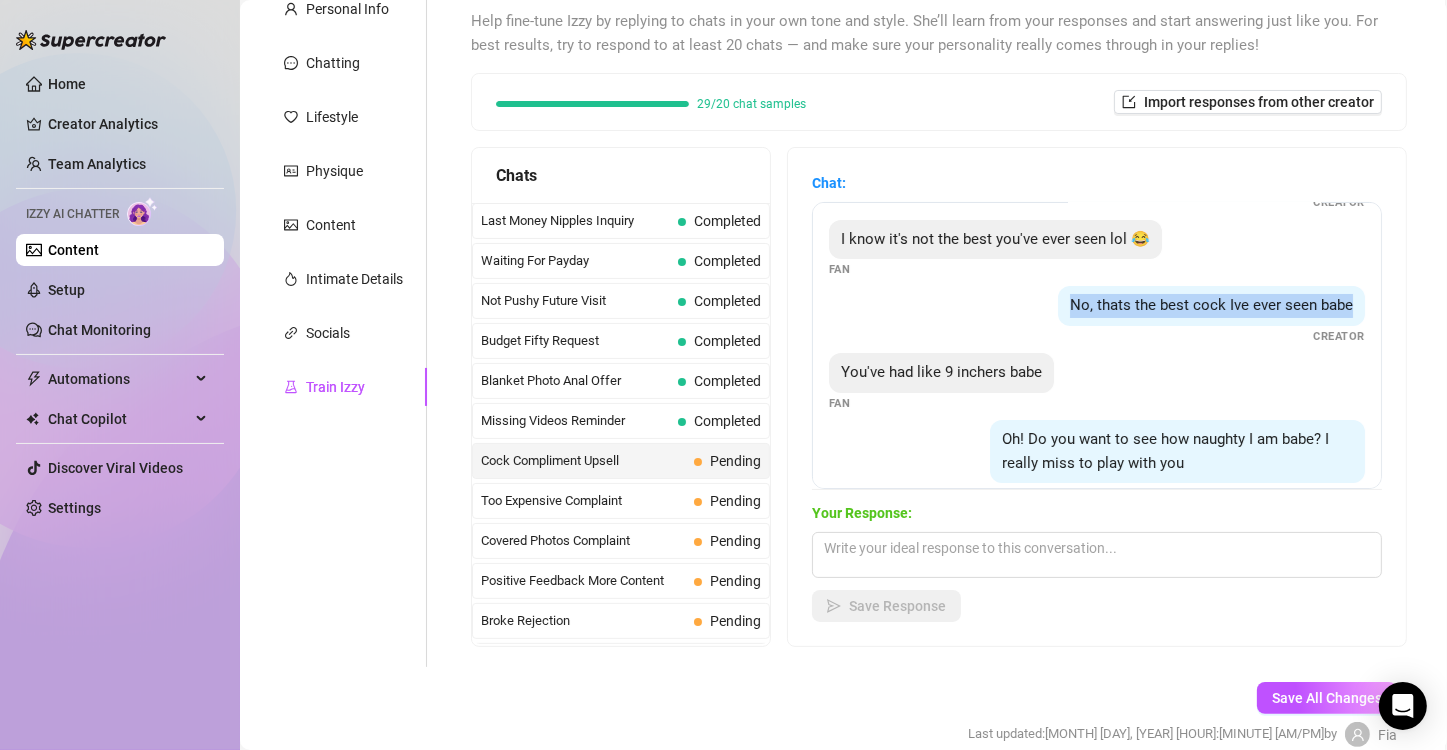 drag, startPoint x: 1035, startPoint y: 309, endPoint x: 1327, endPoint y: 296, distance: 292.28925 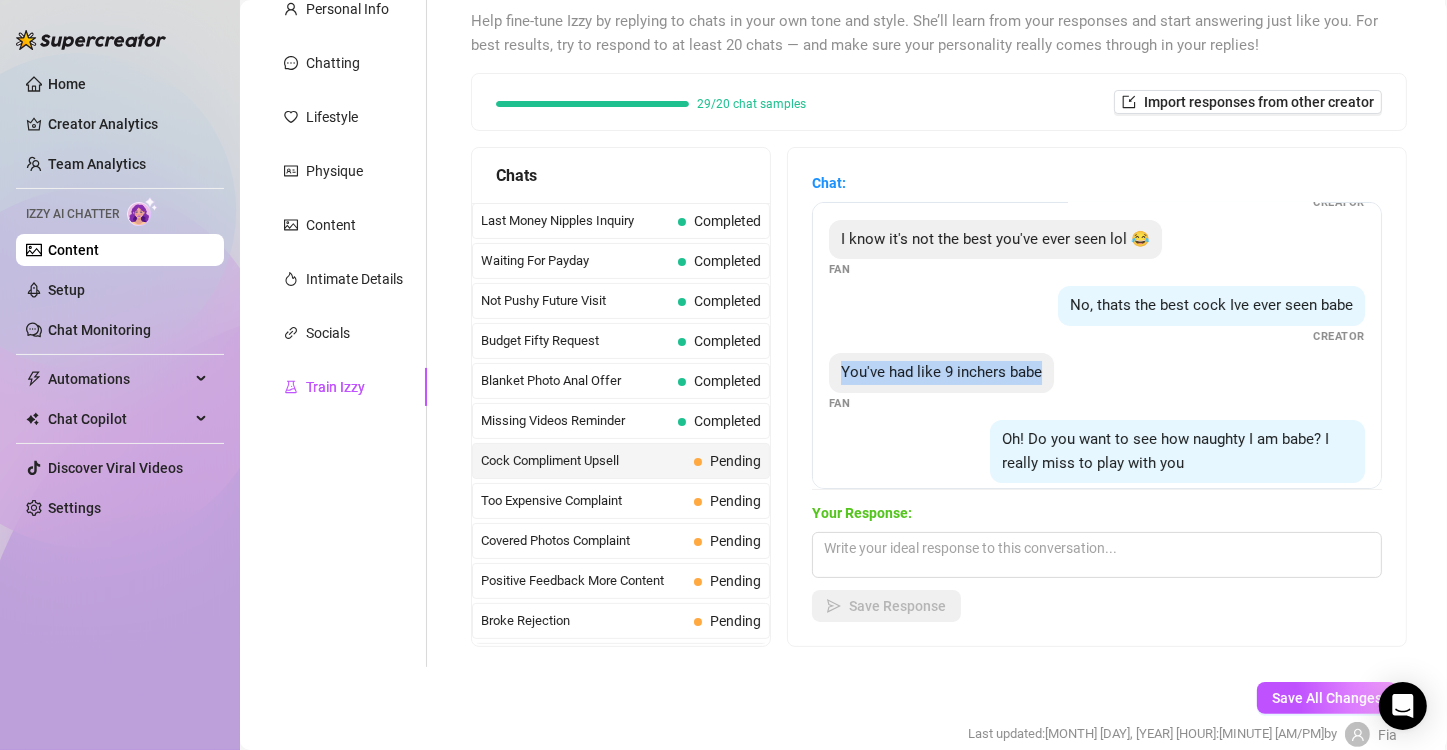 drag, startPoint x: 850, startPoint y: 371, endPoint x: 1052, endPoint y: 367, distance: 202.0396 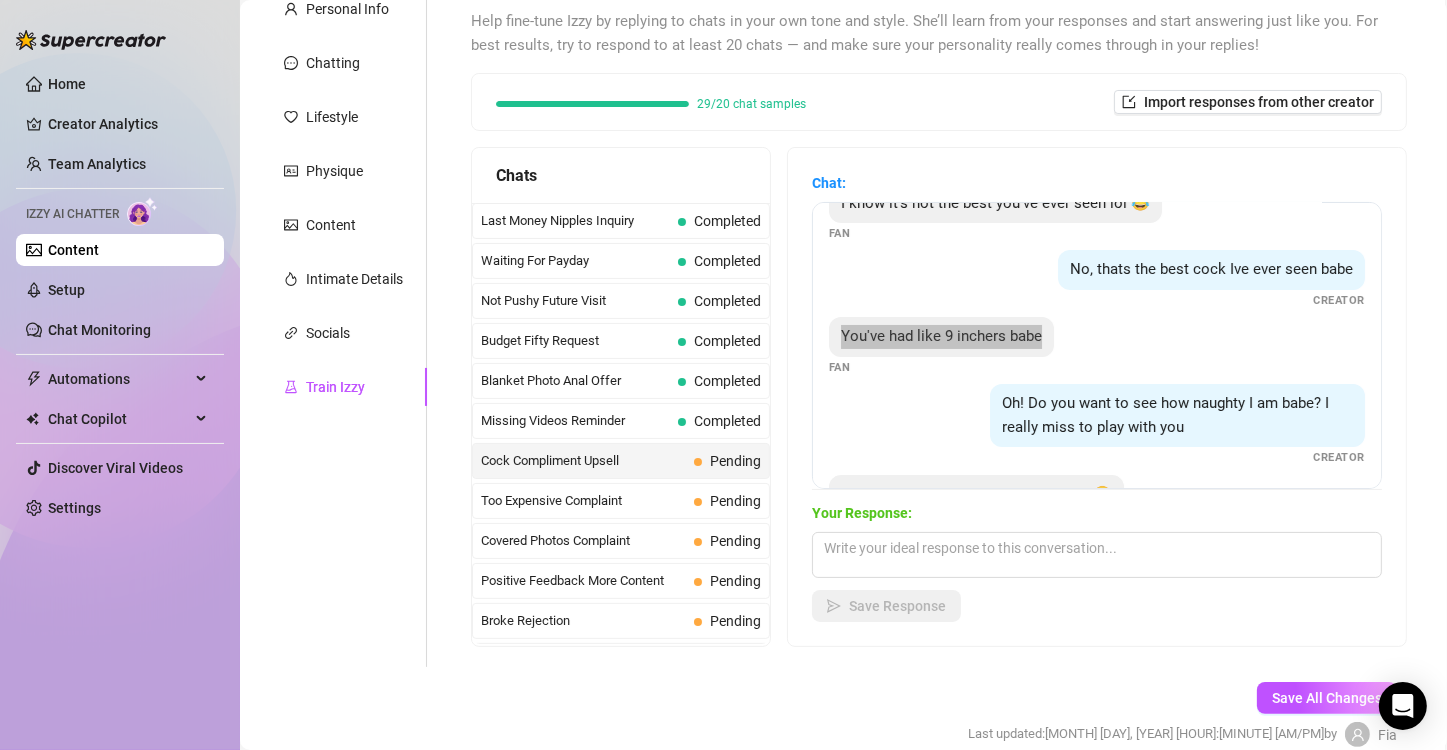 scroll, scrollTop: 400, scrollLeft: 0, axis: vertical 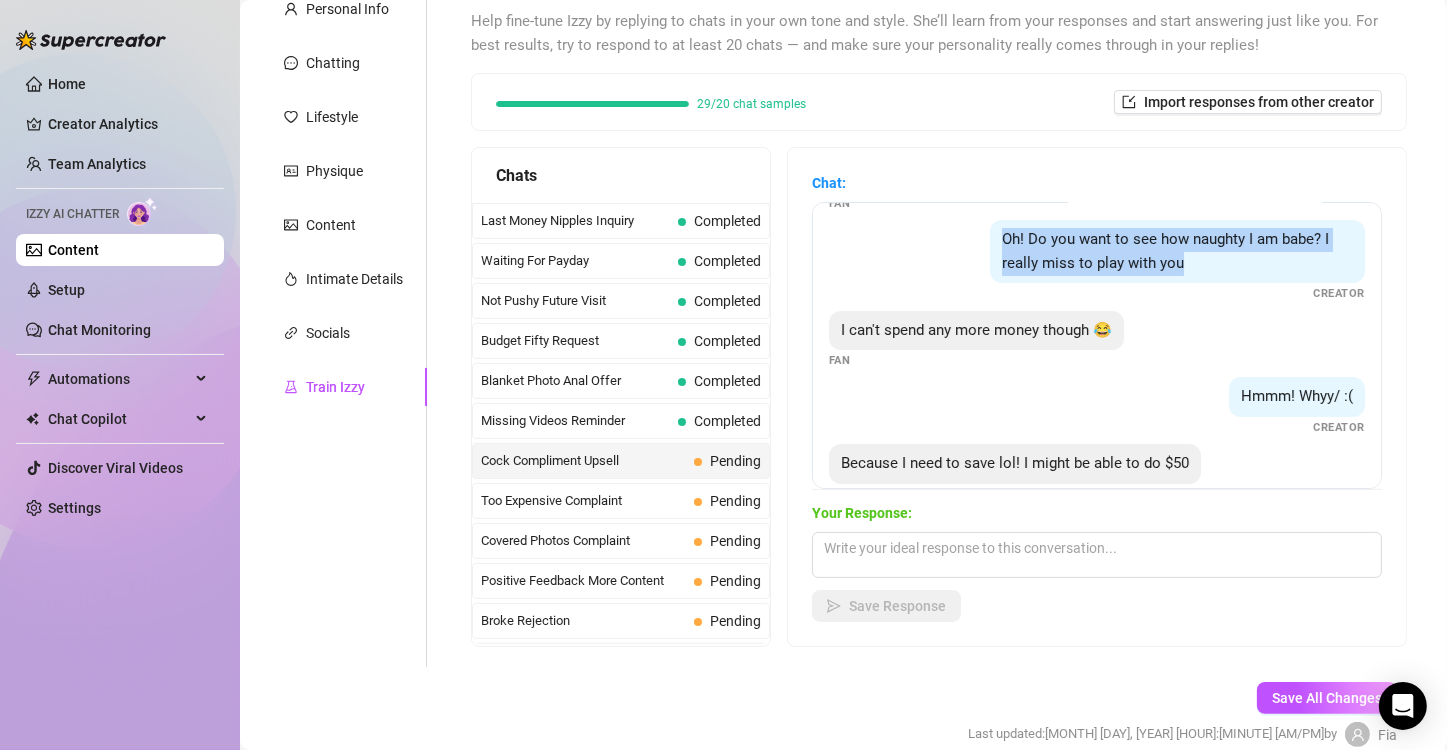 drag, startPoint x: 994, startPoint y: 240, endPoint x: 1232, endPoint y: 253, distance: 238.35478 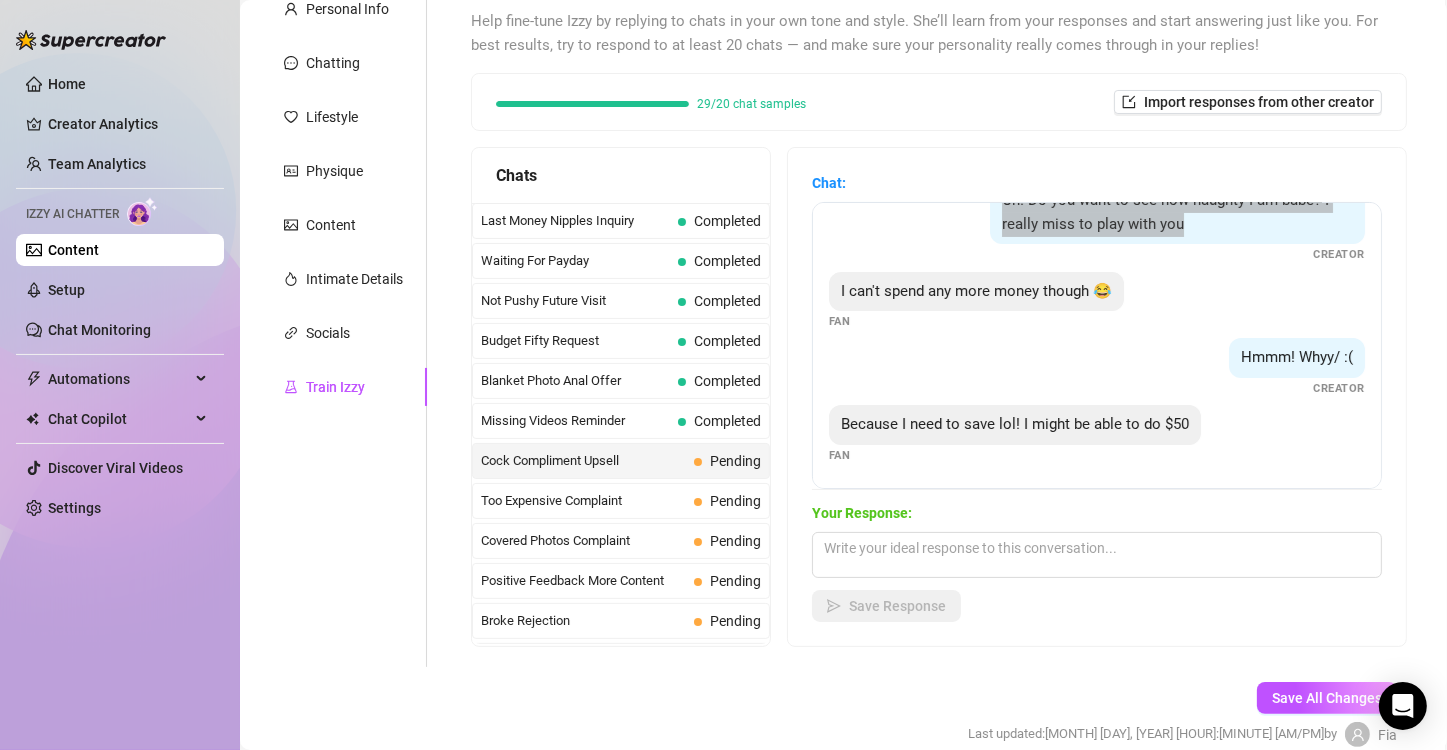 scroll, scrollTop: 460, scrollLeft: 0, axis: vertical 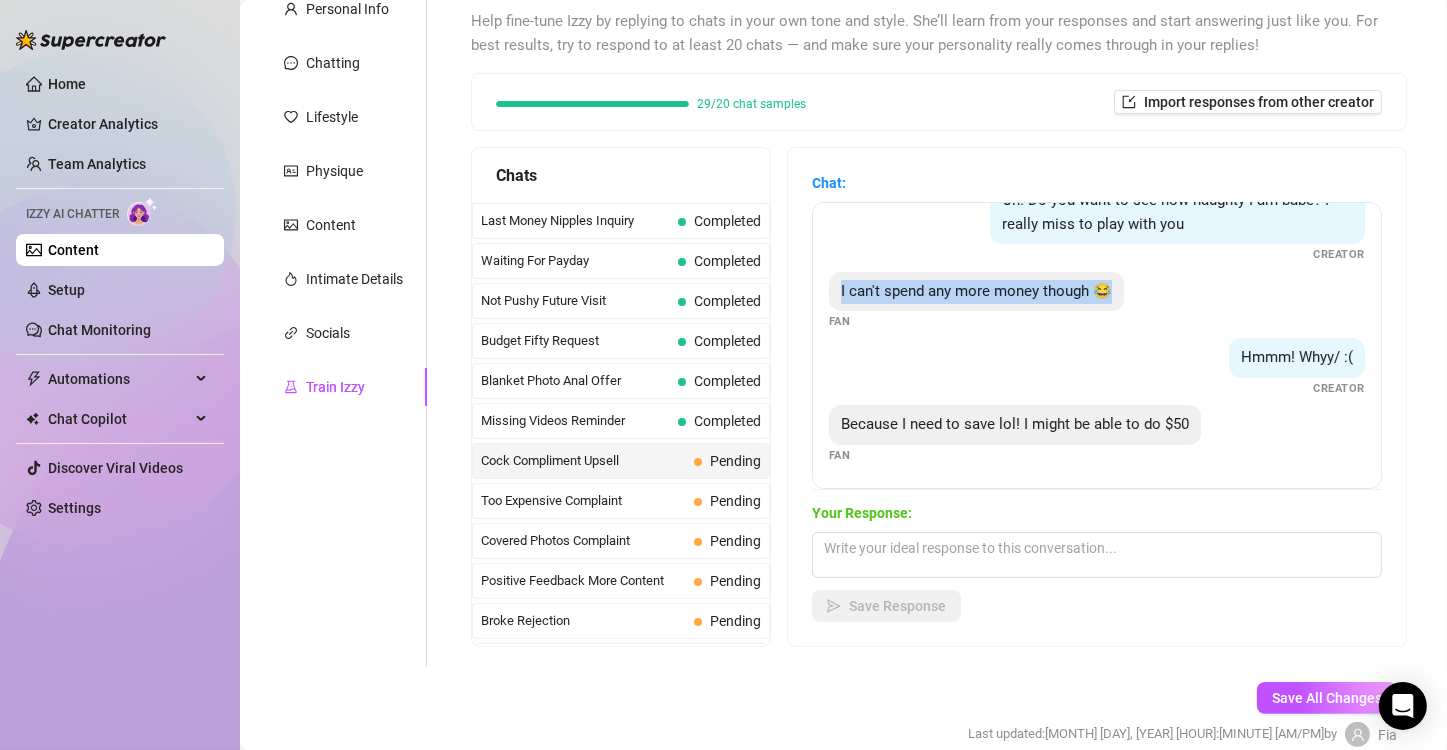 drag, startPoint x: 850, startPoint y: 265, endPoint x: 1119, endPoint y: 254, distance: 269.22482 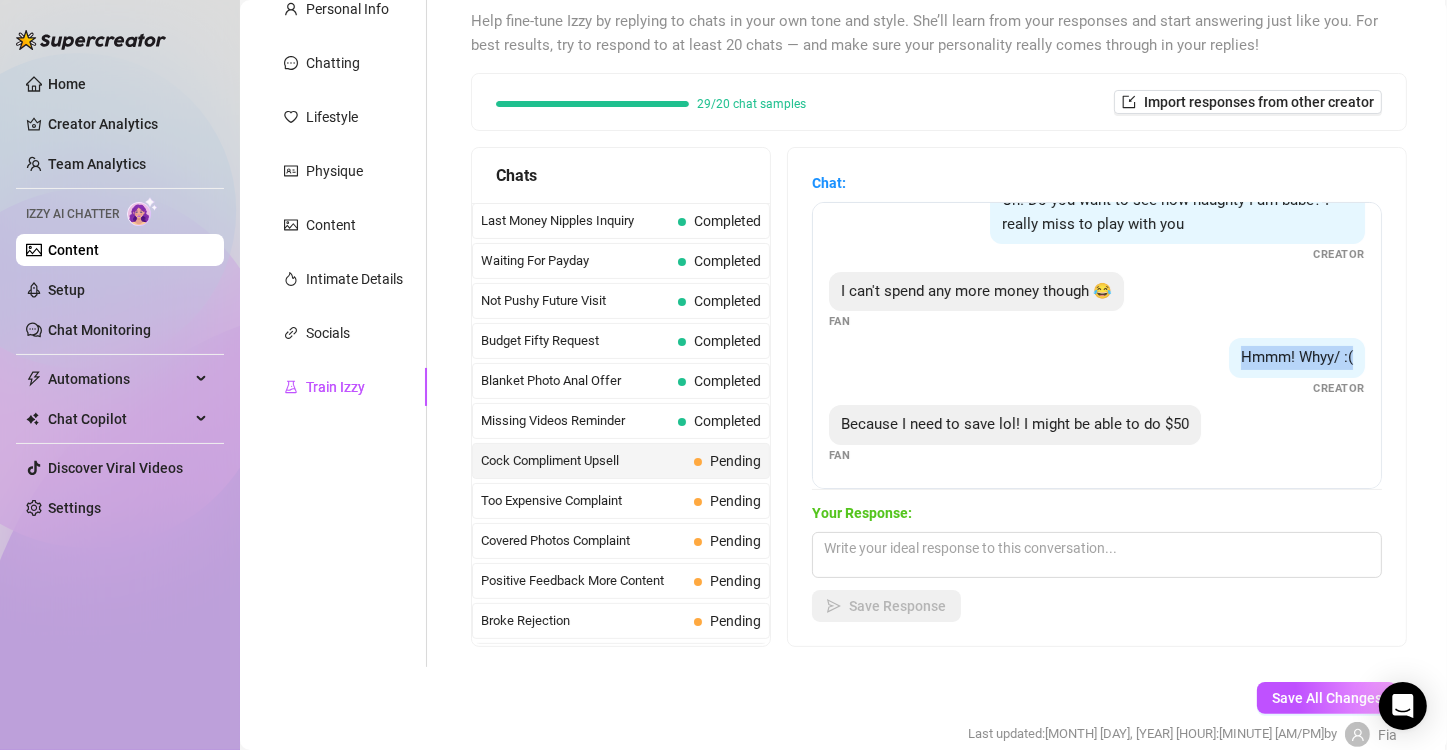drag, startPoint x: 1209, startPoint y: 332, endPoint x: 1343, endPoint y: 322, distance: 134.37262 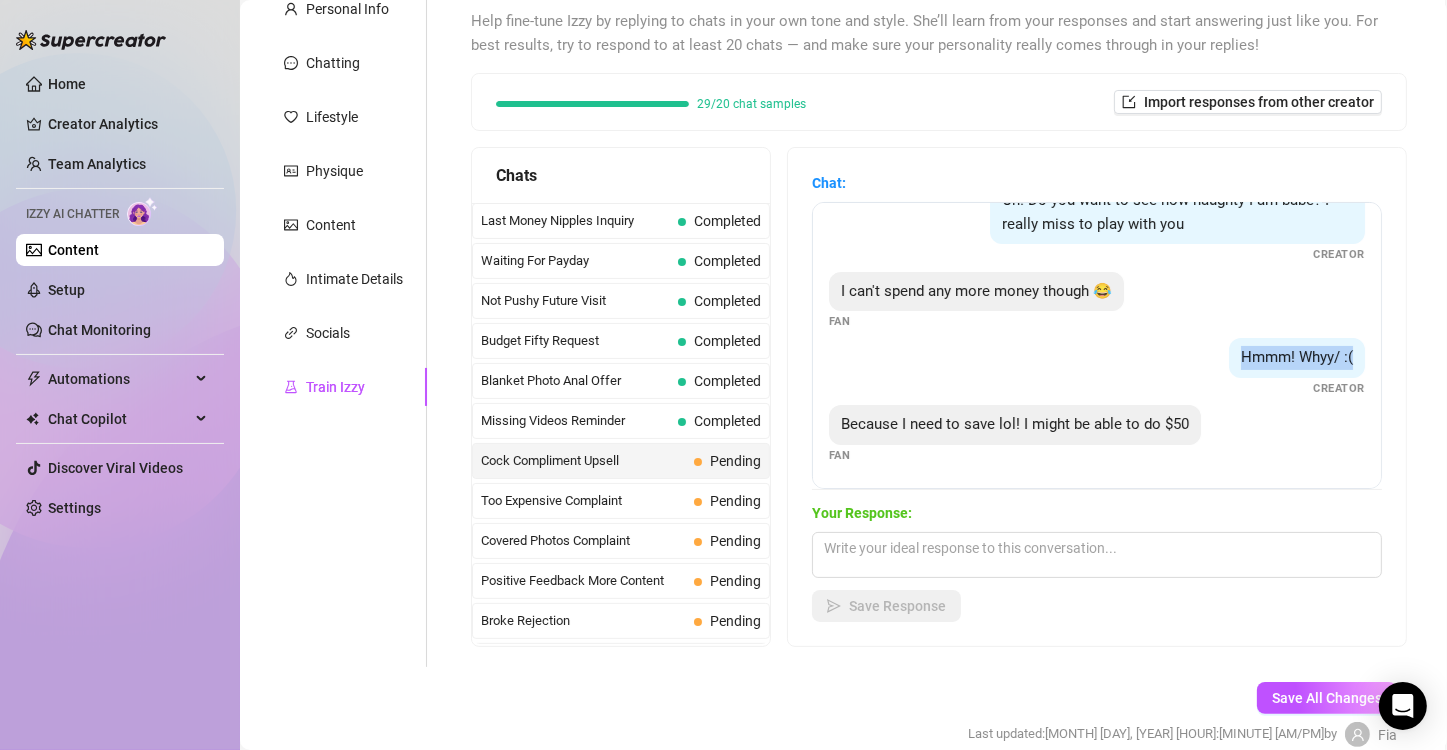 copy on "Hmmm! Whyy/ :(" 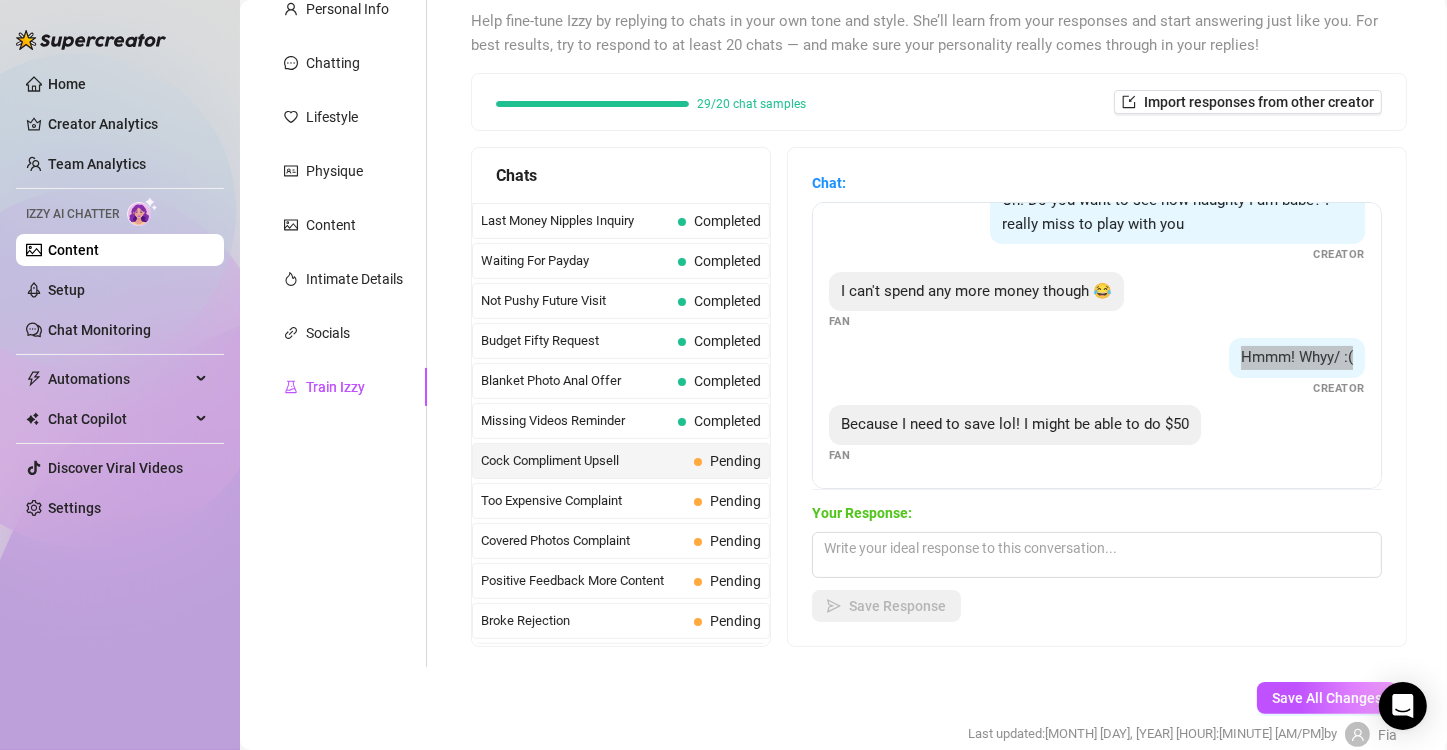 scroll, scrollTop: 291, scrollLeft: 0, axis: vertical 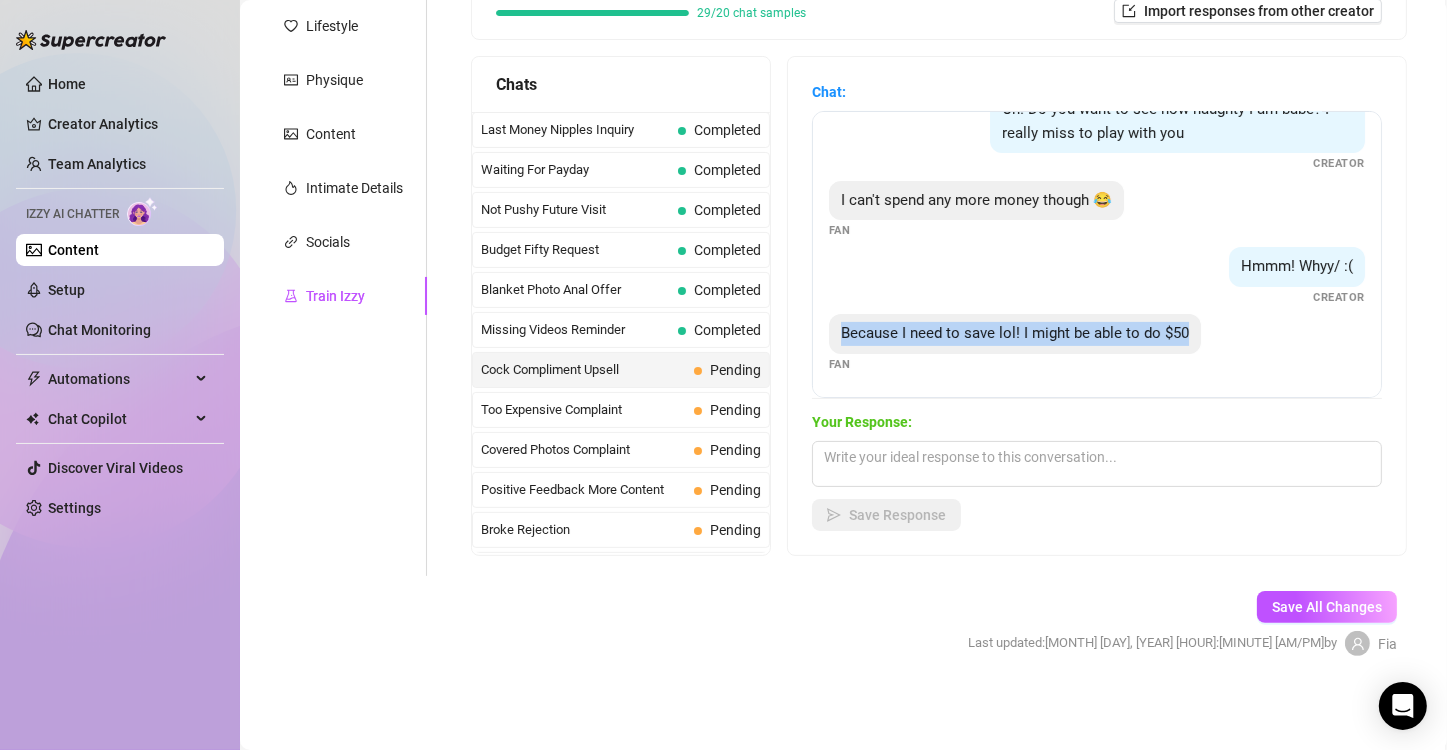 drag, startPoint x: 855, startPoint y: 310, endPoint x: 889, endPoint y: 332, distance: 40.496914 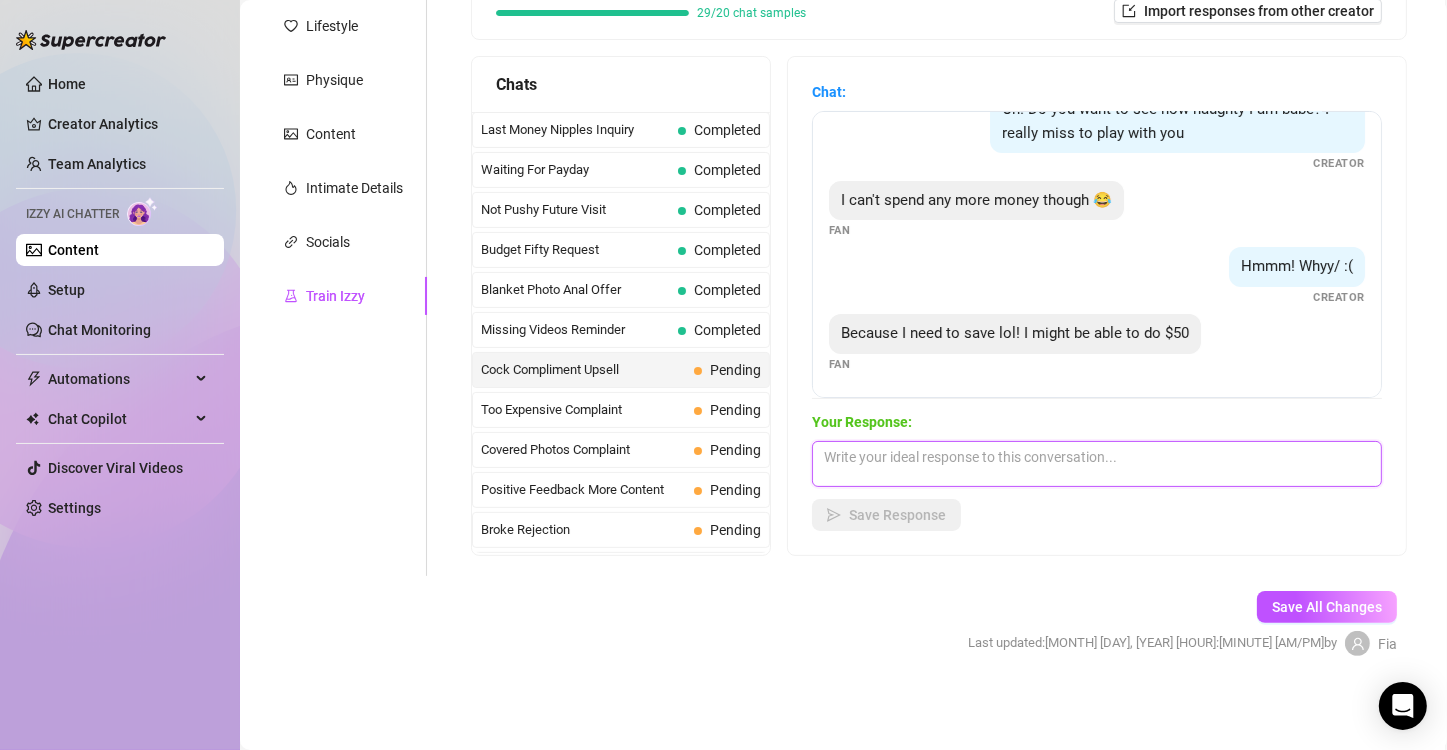 click at bounding box center (1097, 464) 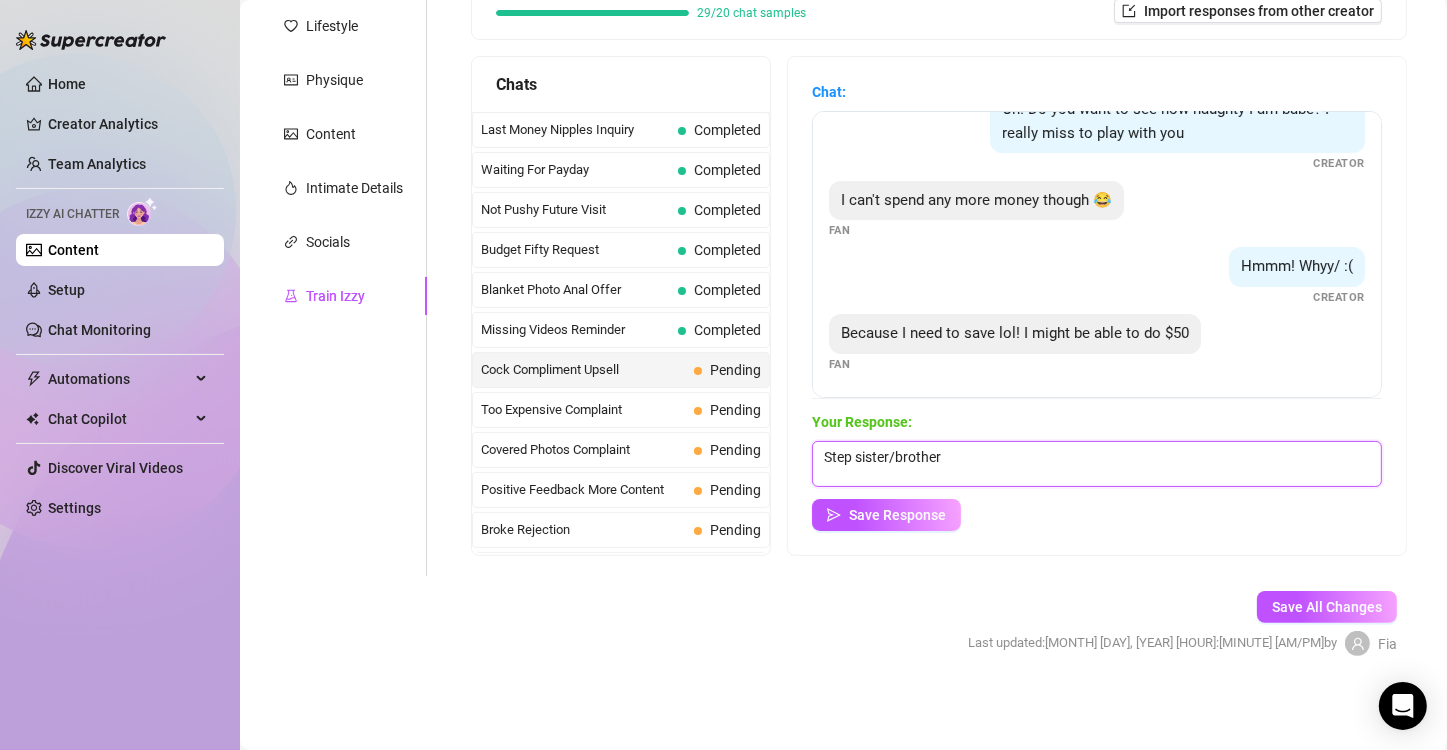 scroll, scrollTop: 23, scrollLeft: 0, axis: vertical 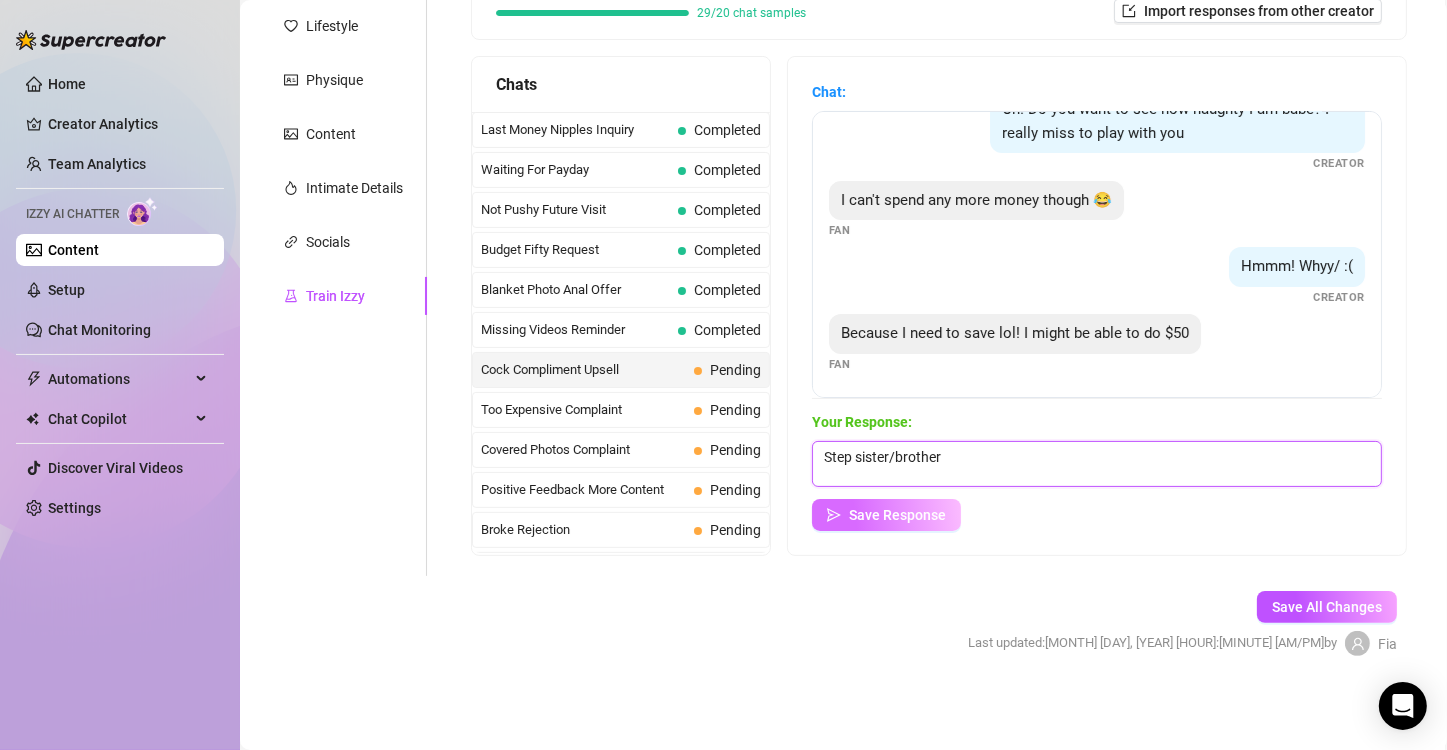 type on "Step sister/brother" 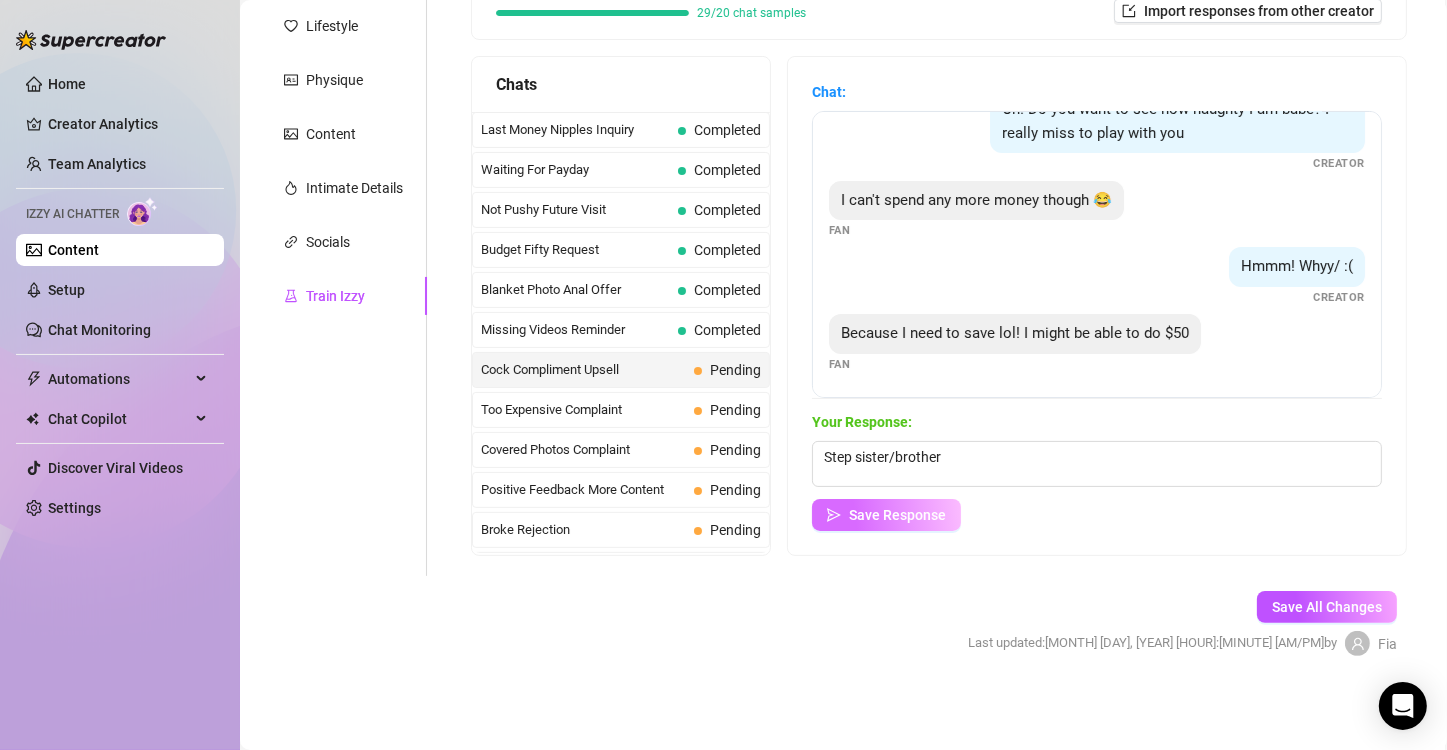 click on "Save Response" at bounding box center [886, 515] 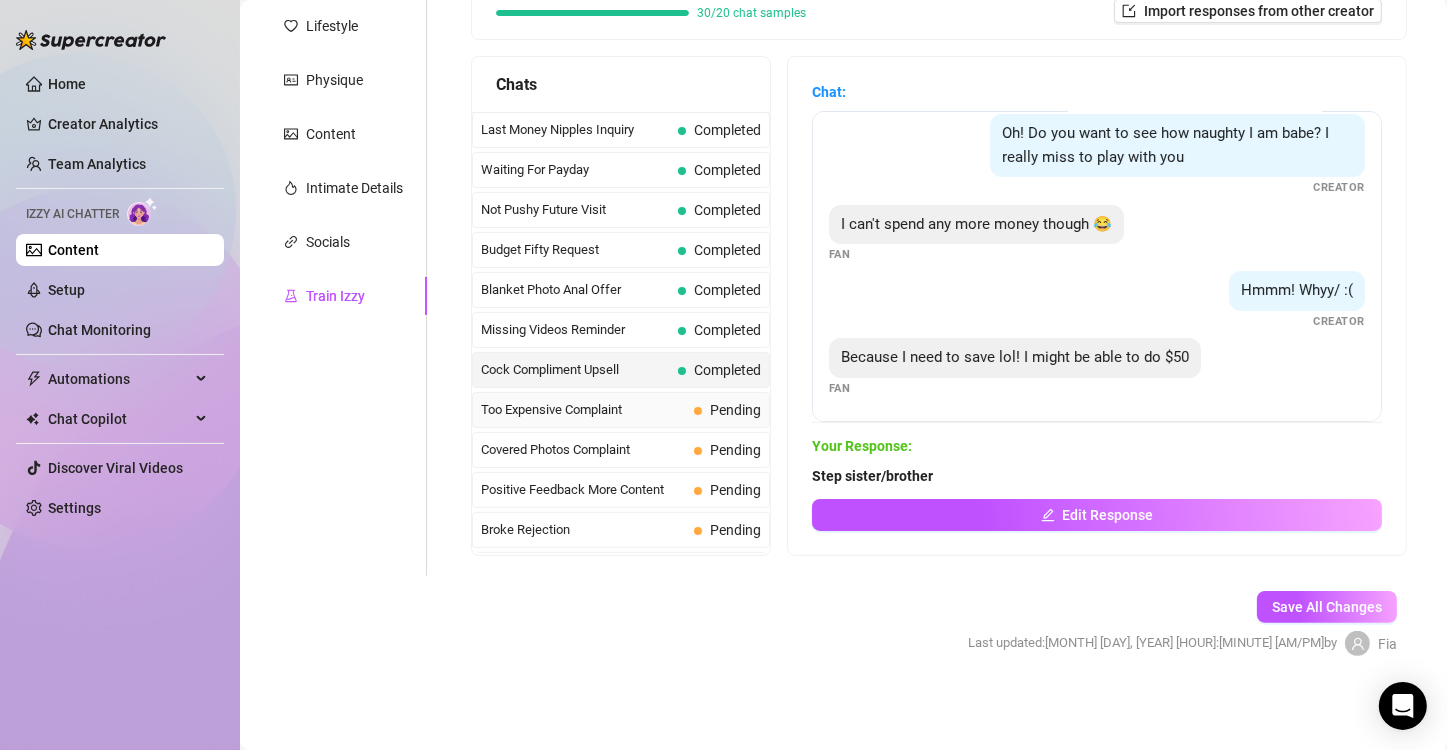 drag, startPoint x: 679, startPoint y: 391, endPoint x: 626, endPoint y: 394, distance: 53.08484 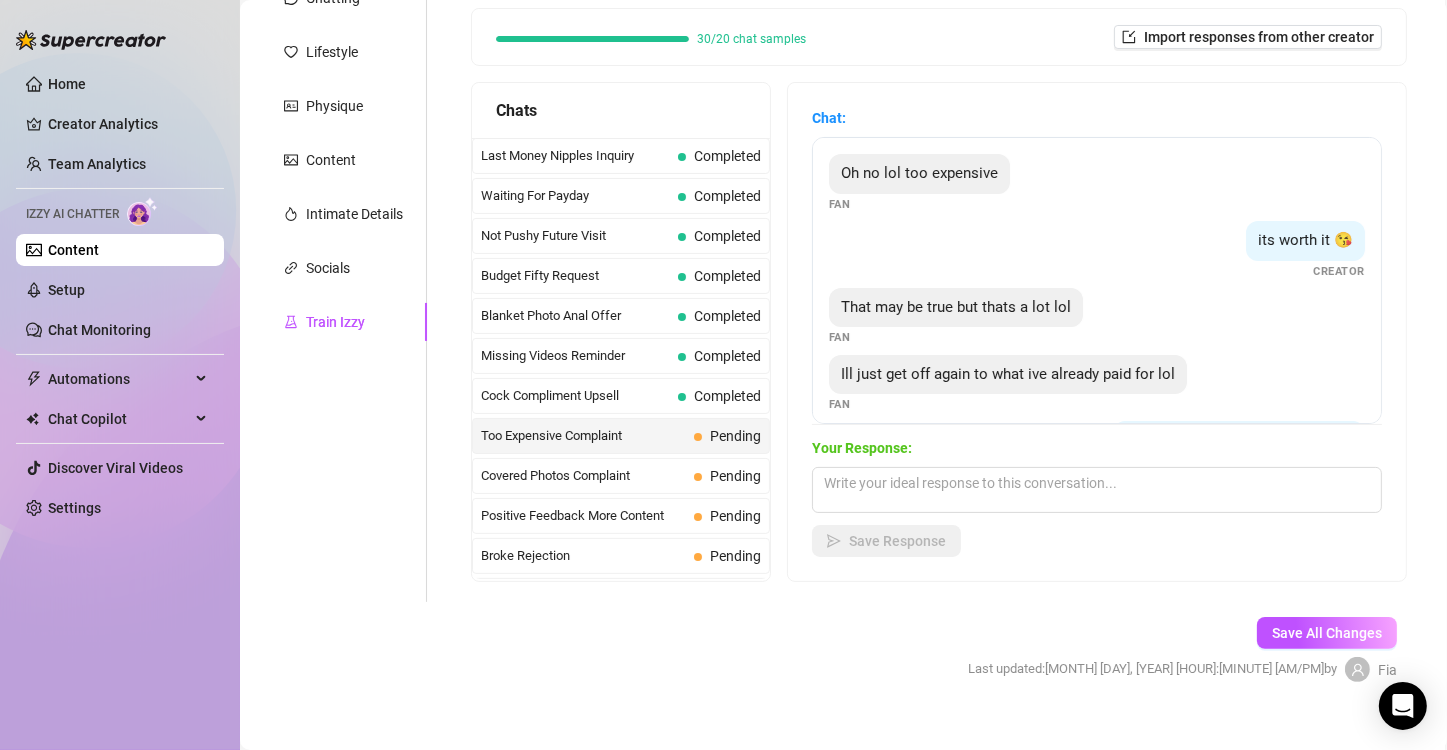 scroll, scrollTop: 291, scrollLeft: 0, axis: vertical 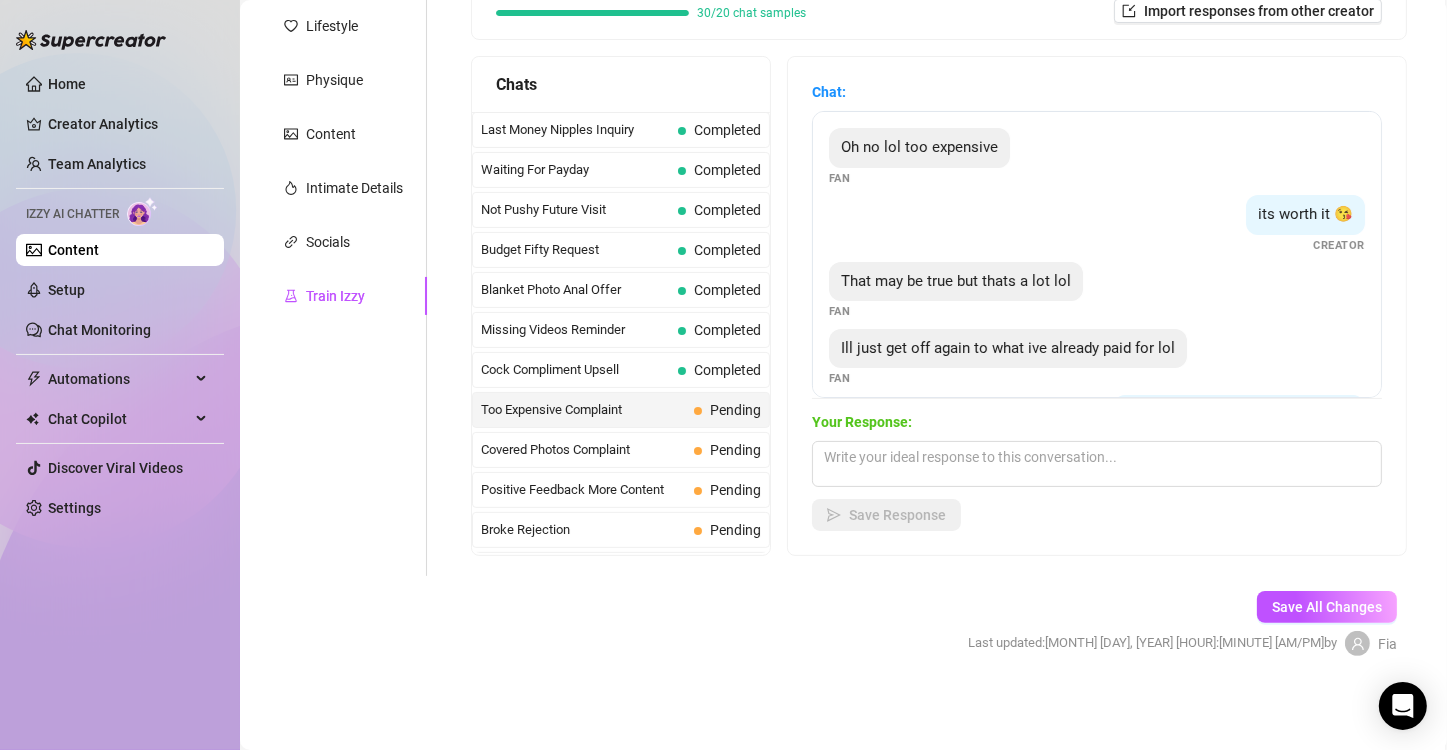 click on "Pending" at bounding box center [735, 410] 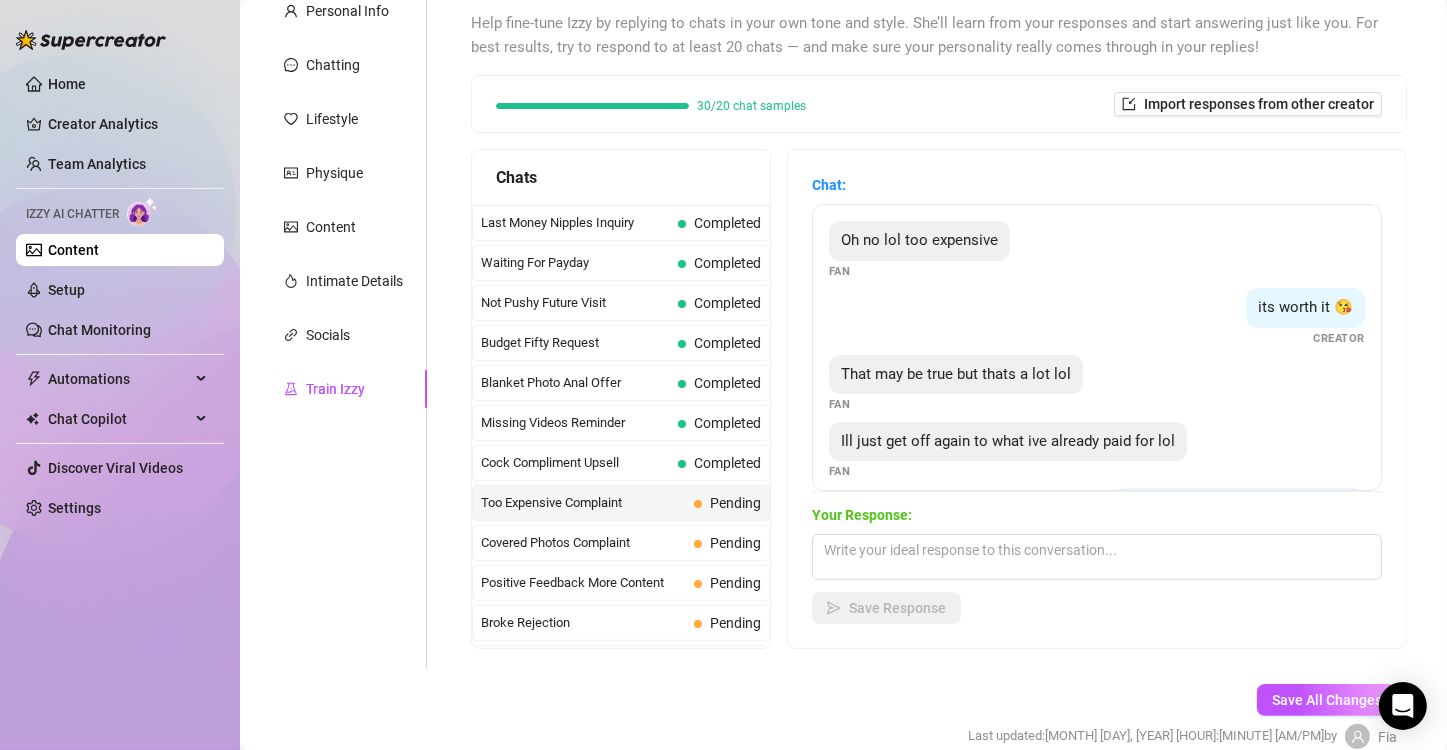 scroll, scrollTop: 191, scrollLeft: 0, axis: vertical 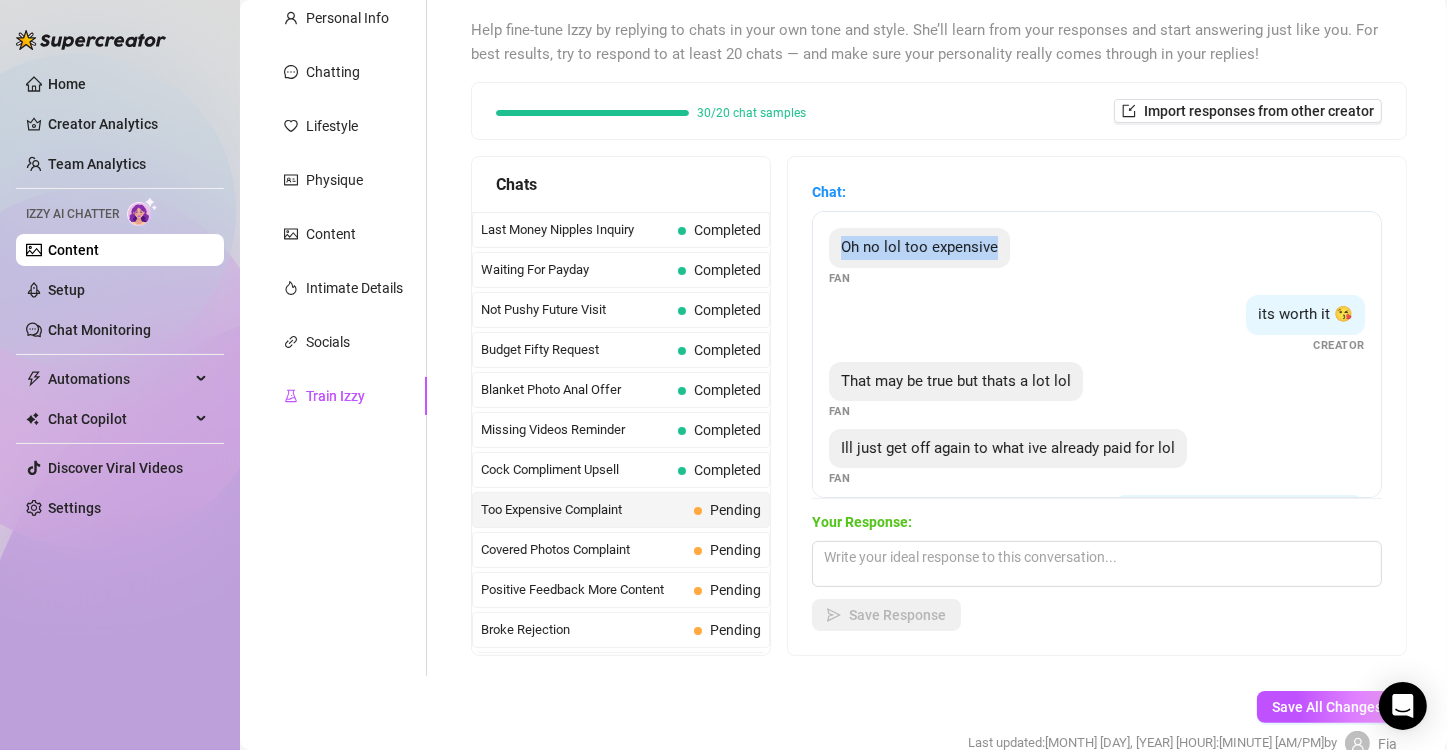 drag, startPoint x: 853, startPoint y: 242, endPoint x: 1004, endPoint y: 252, distance: 151.33076 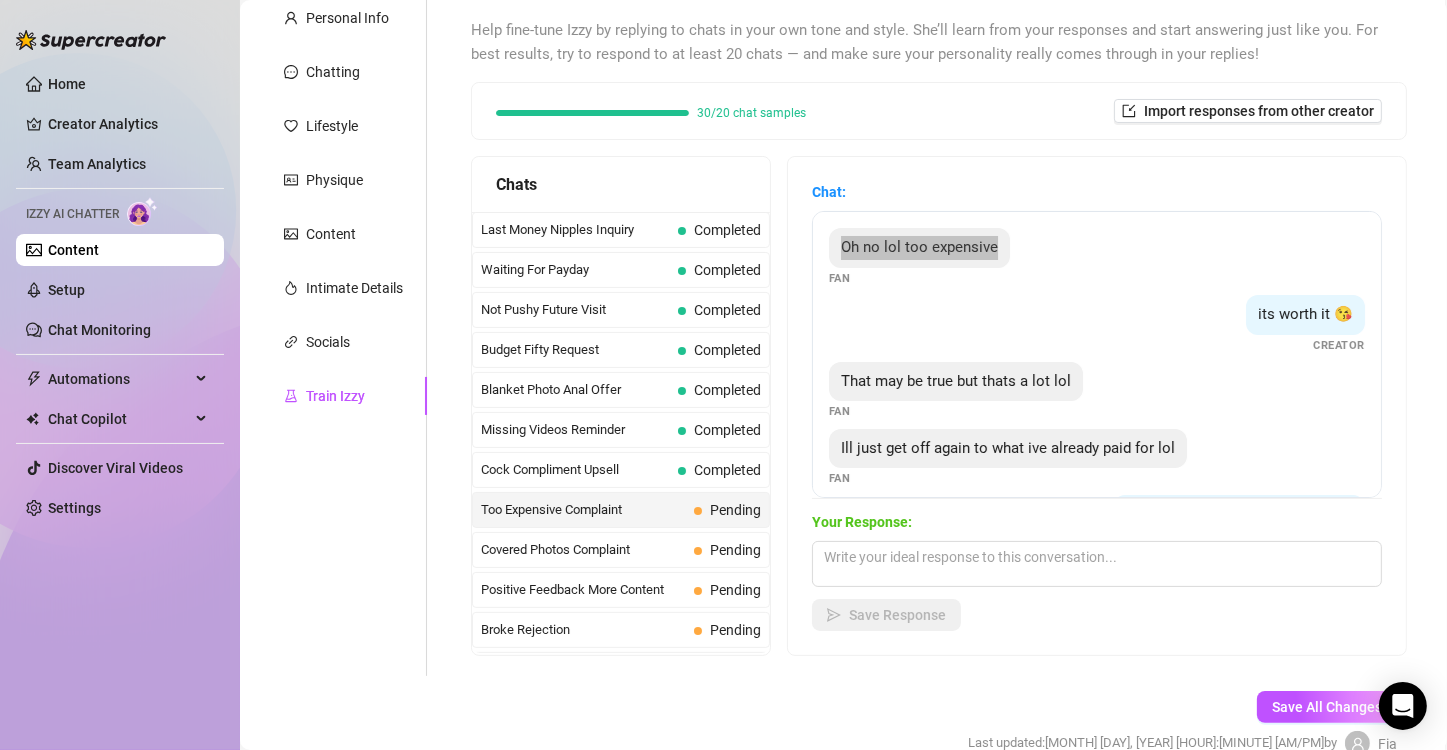 scroll, scrollTop: 100, scrollLeft: 0, axis: vertical 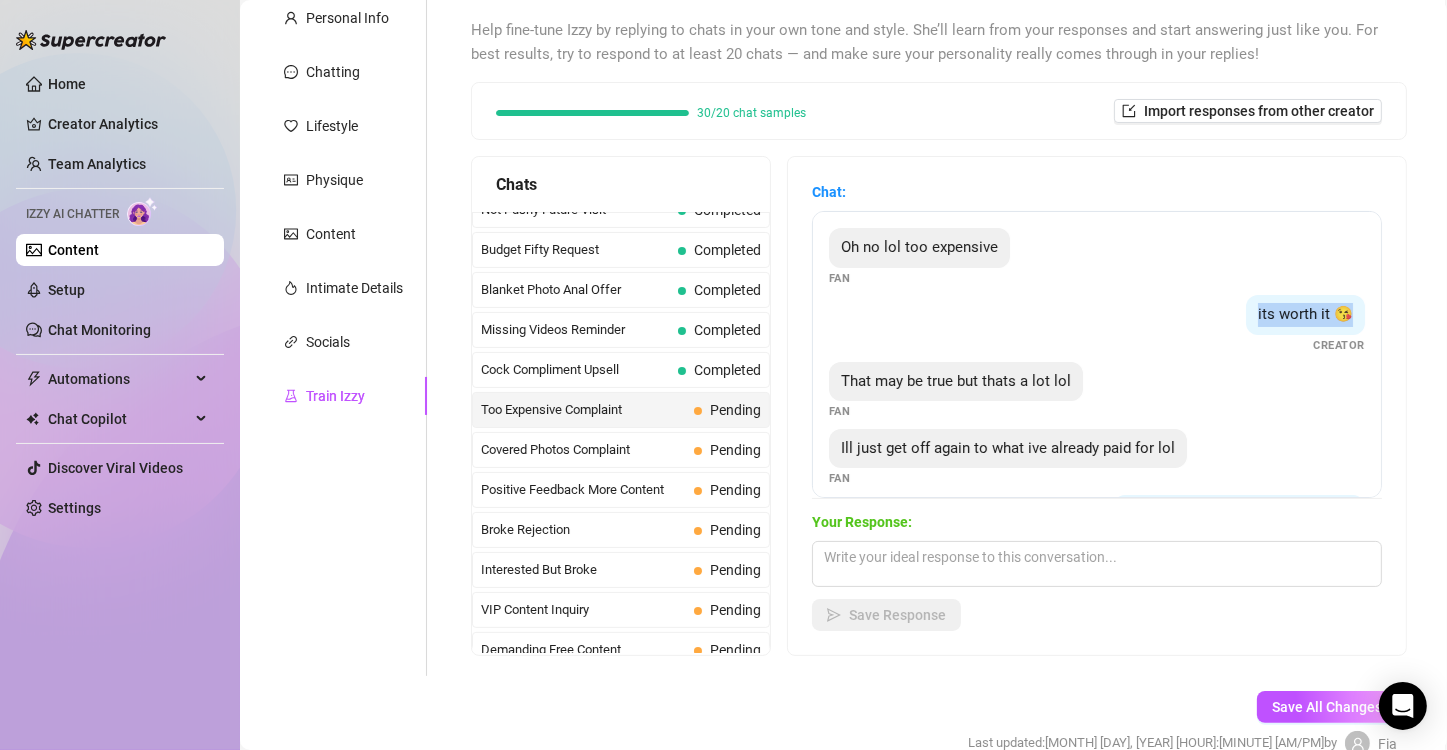 drag, startPoint x: 1224, startPoint y: 314, endPoint x: 1335, endPoint y: 314, distance: 111 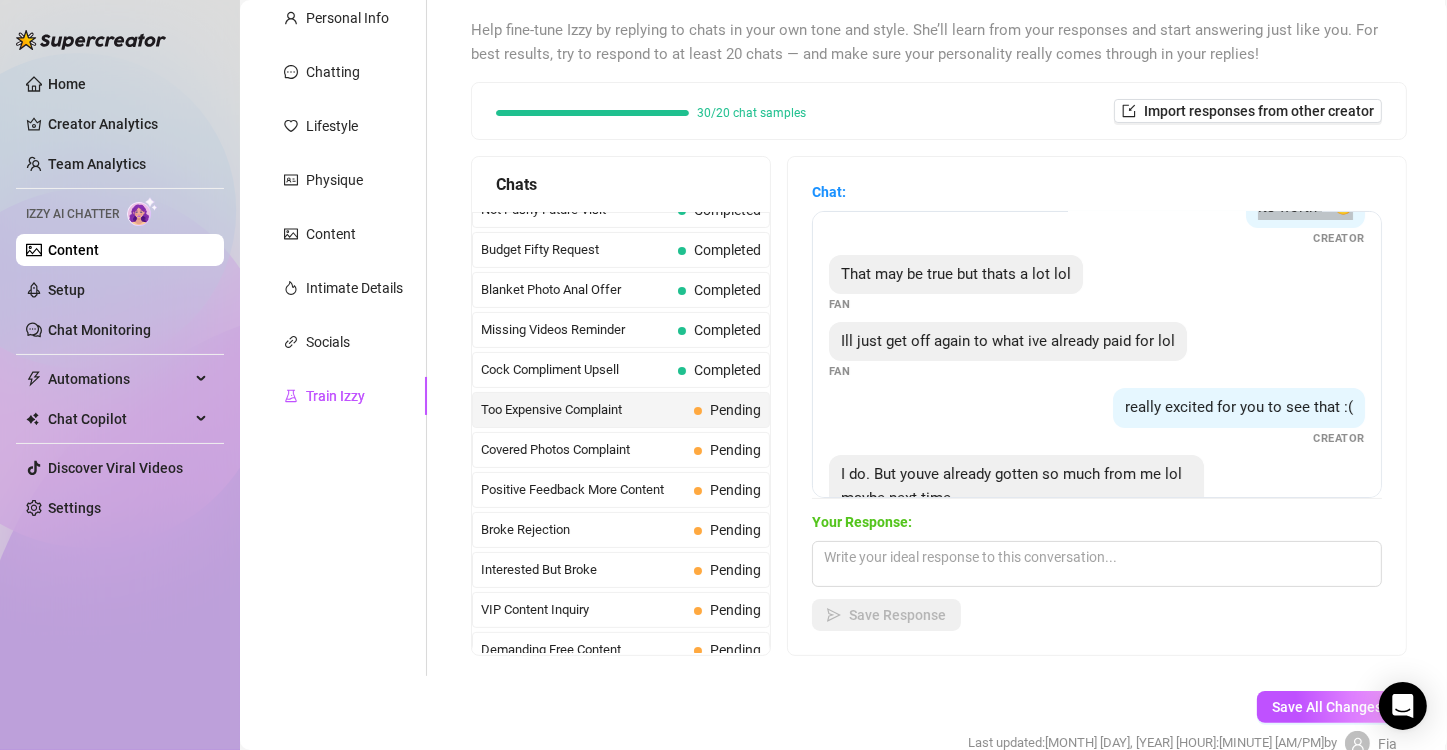 scroll, scrollTop: 100, scrollLeft: 0, axis: vertical 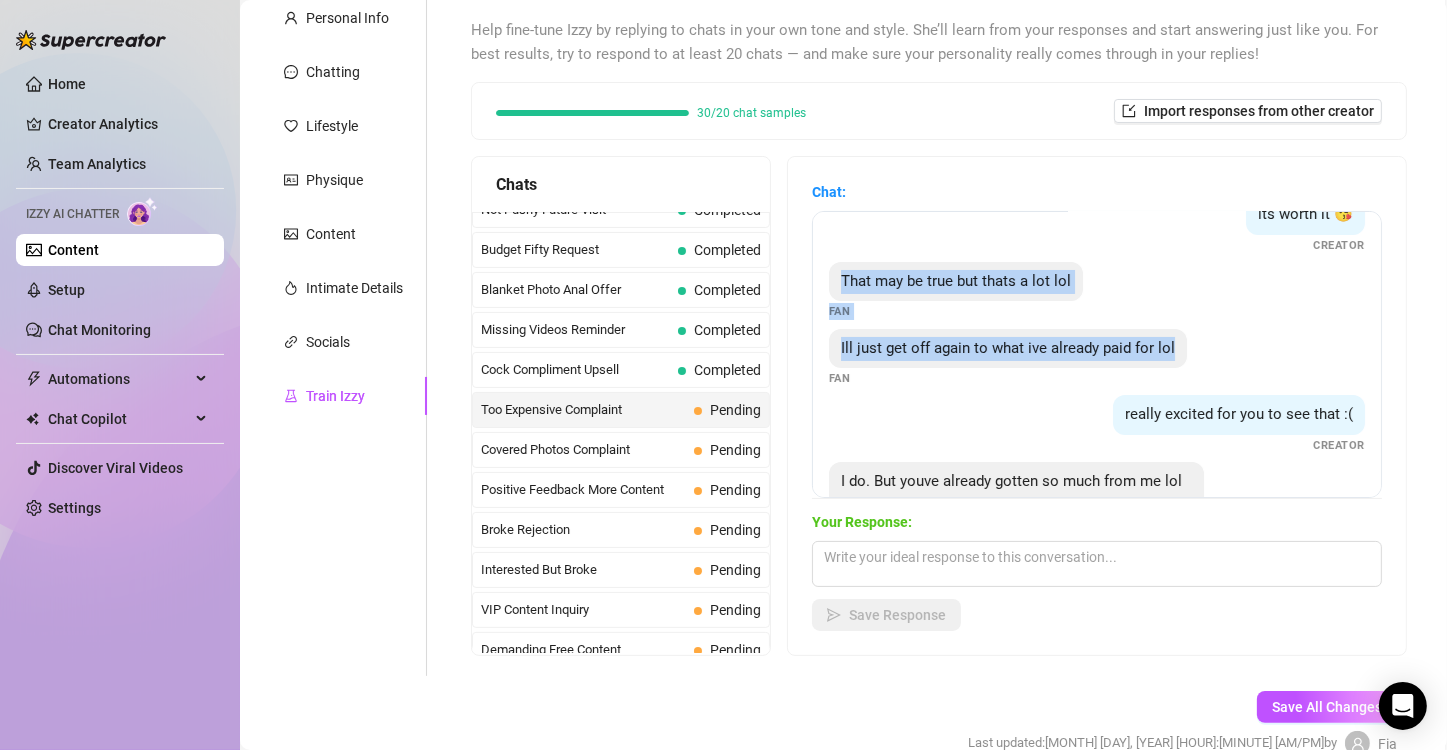 drag, startPoint x: 853, startPoint y: 268, endPoint x: 883, endPoint y: 370, distance: 106.320274 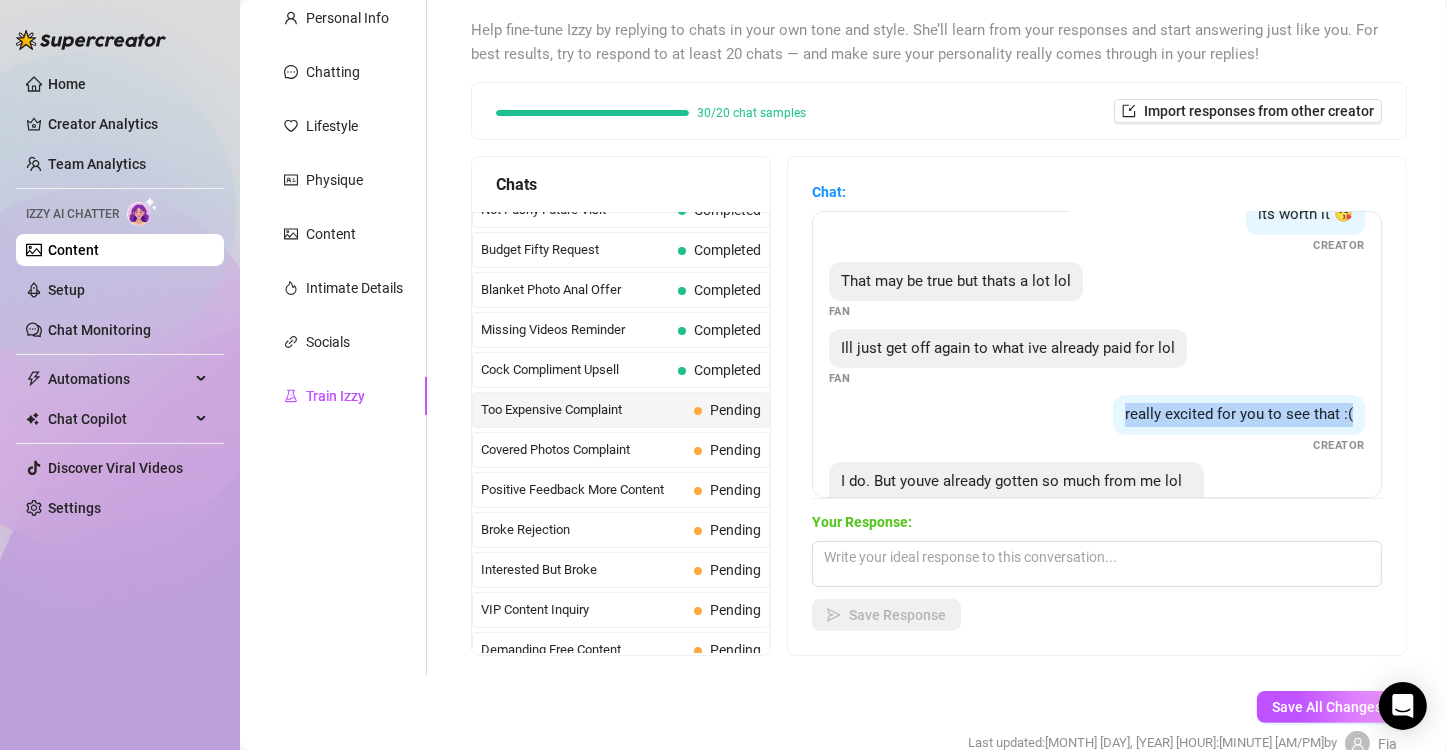 drag, startPoint x: 1109, startPoint y: 433, endPoint x: 1327, endPoint y: 429, distance: 218.0367 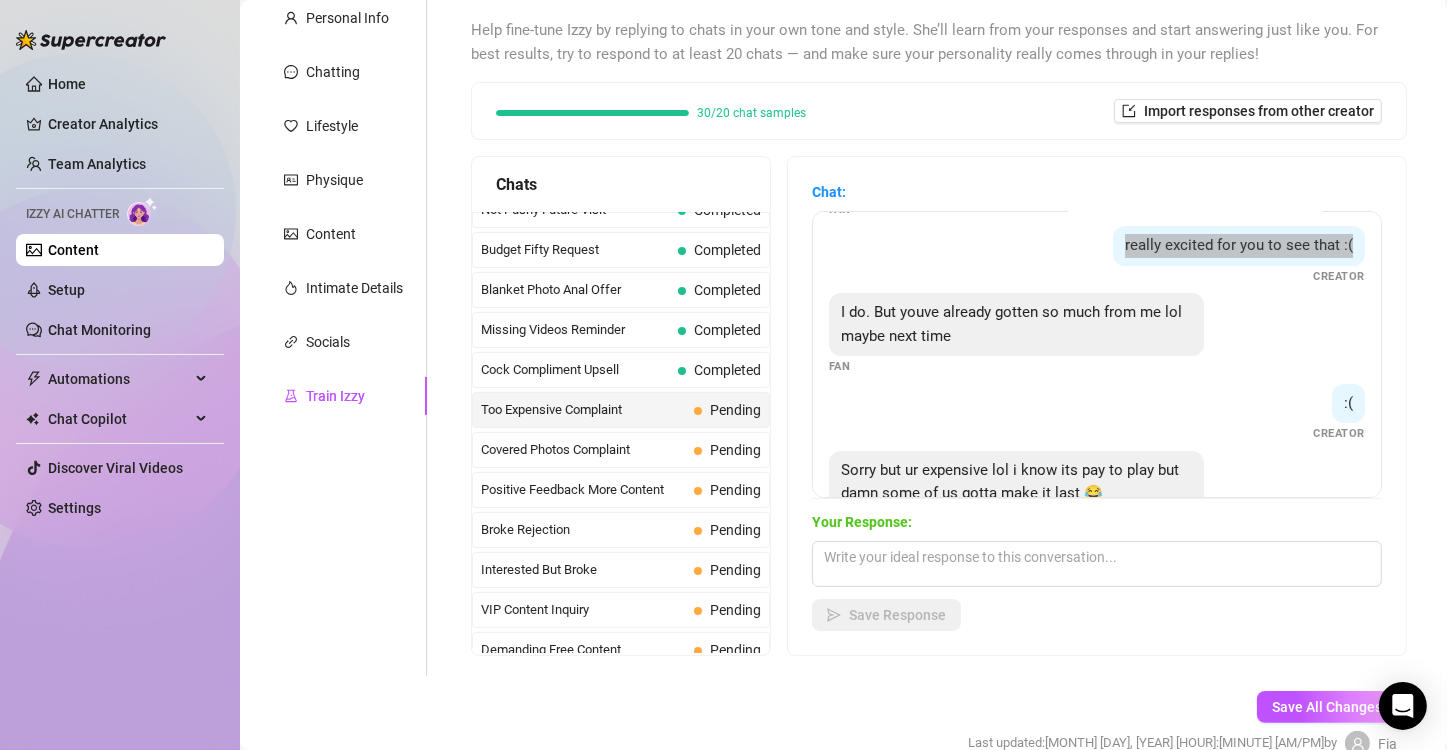 scroll, scrollTop: 300, scrollLeft: 0, axis: vertical 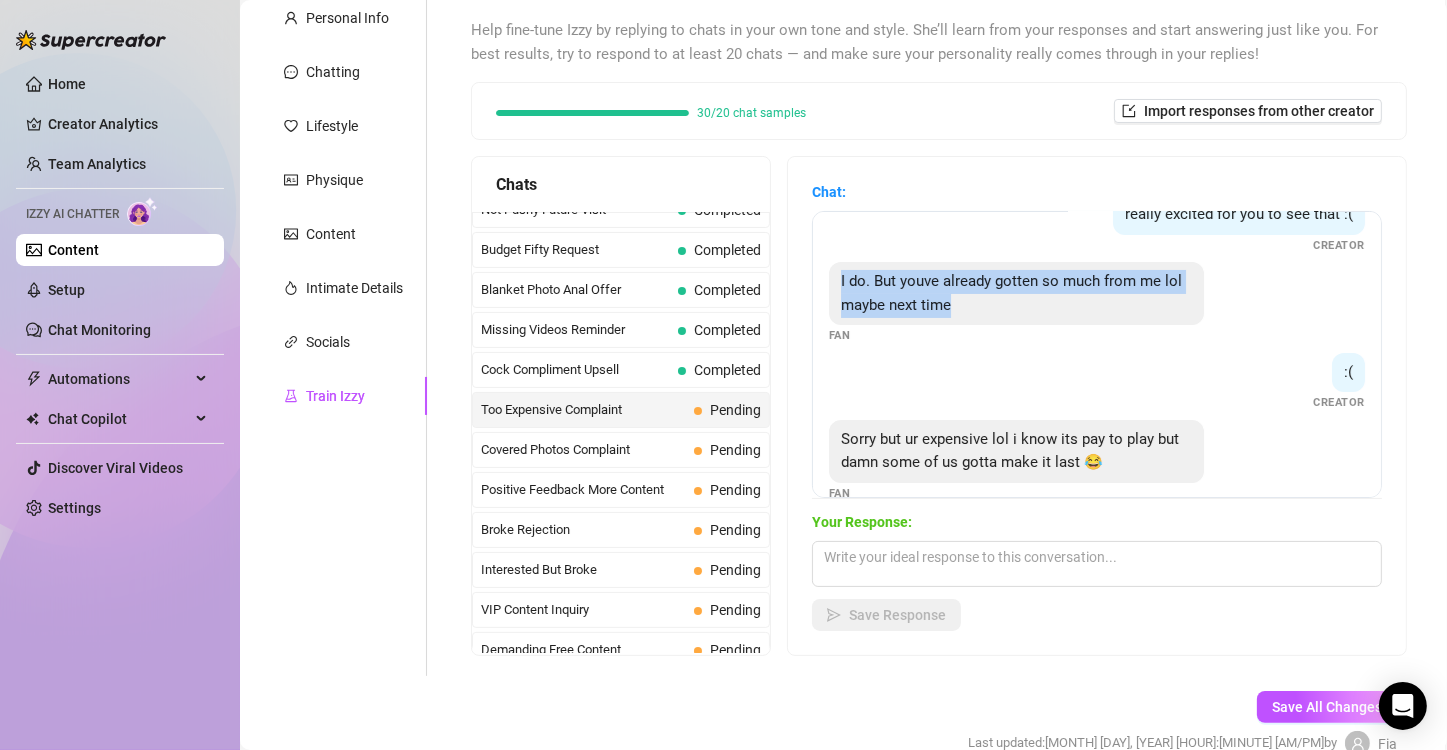 drag, startPoint x: 852, startPoint y: 295, endPoint x: 983, endPoint y: 333, distance: 136.40015 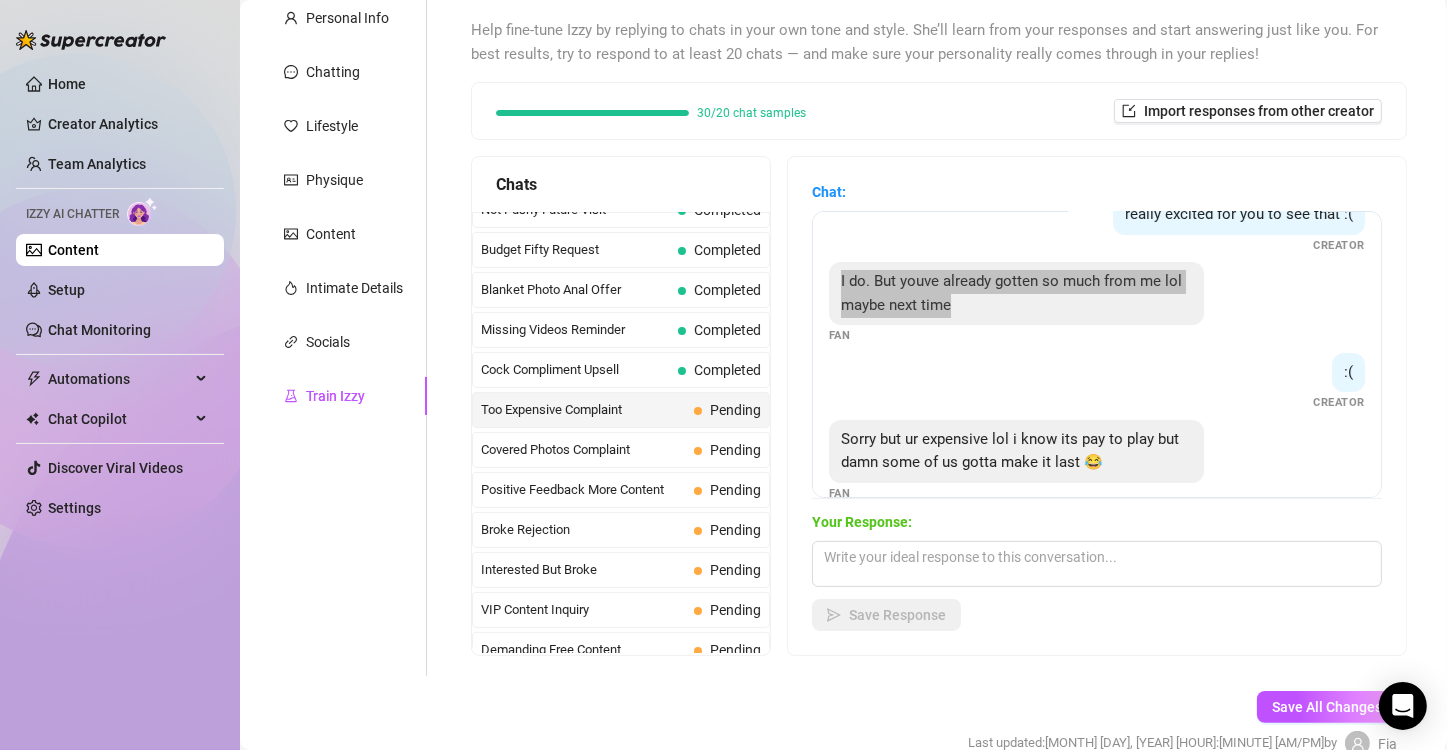 scroll, scrollTop: 351, scrollLeft: 0, axis: vertical 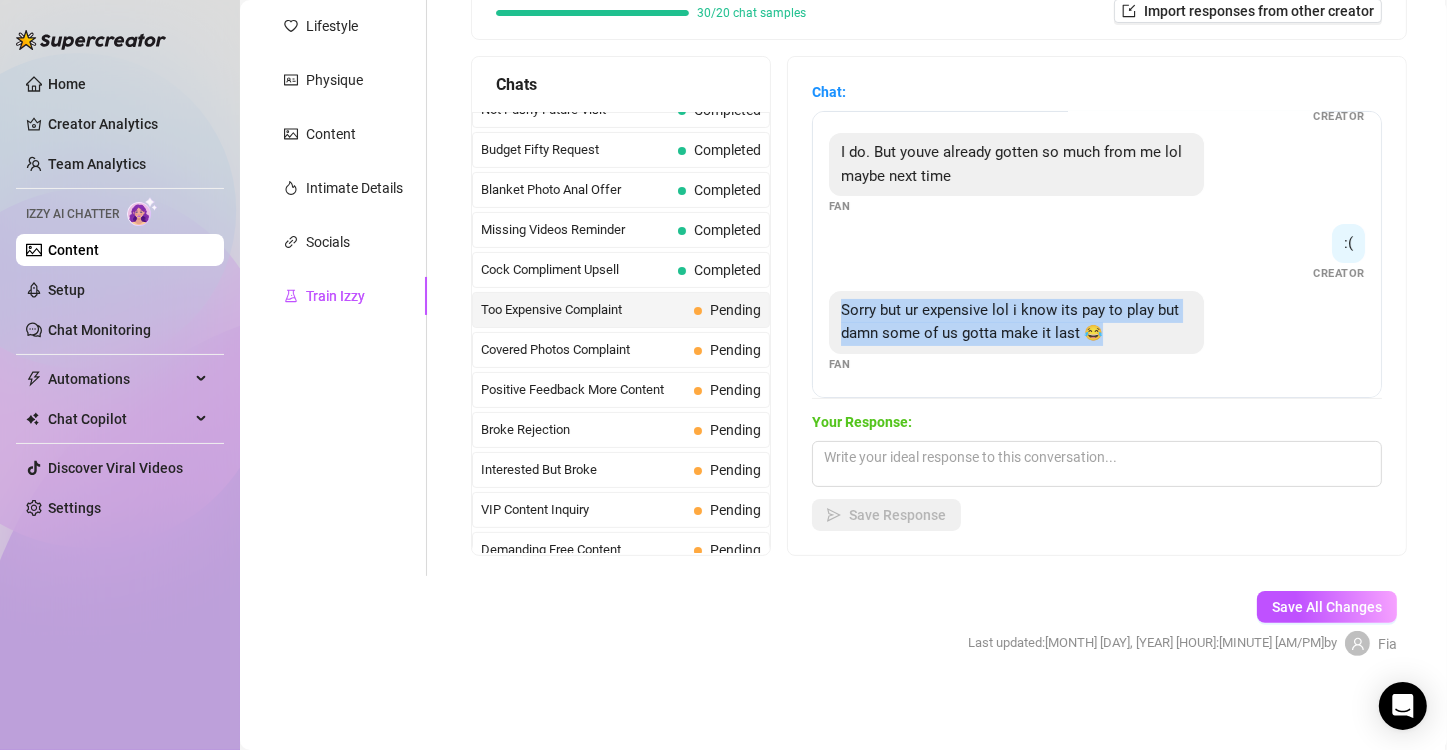 drag, startPoint x: 851, startPoint y: 308, endPoint x: 1147, endPoint y: 340, distance: 297.7247 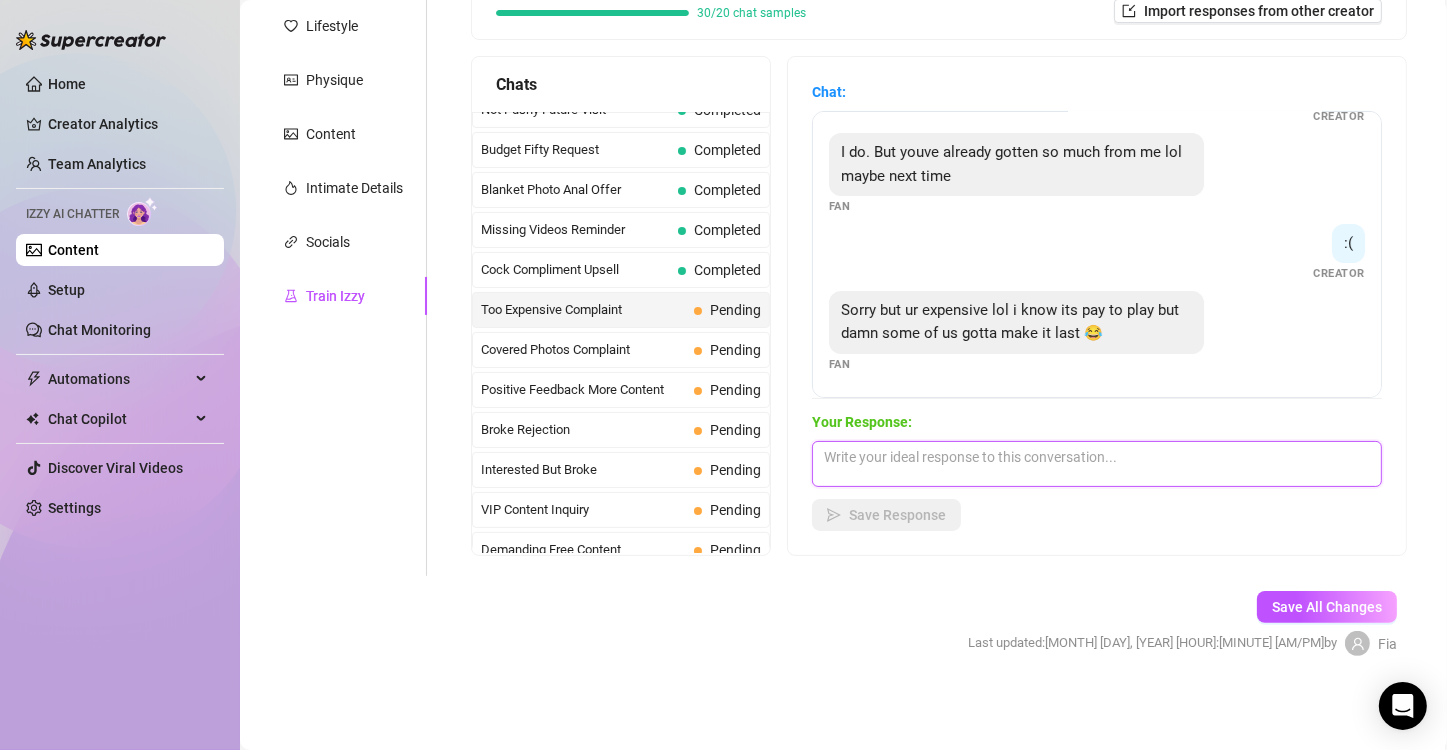 paste on "Aww I get it babe 😘 I never want you to feel pressured—just know I love giving you more when you’re ready to play again 😈 But don’t blame me for being addictive 😏 You did say I’m worth it 😜" 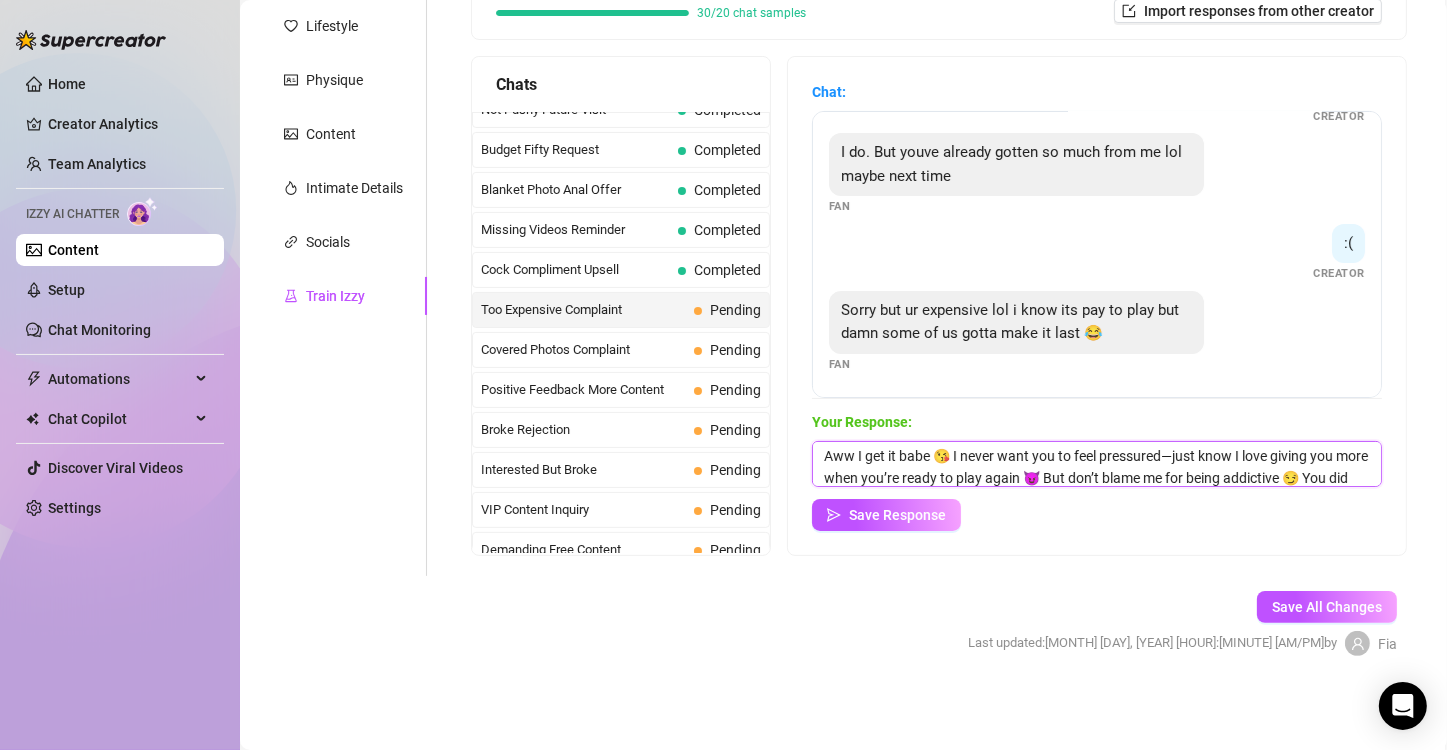 scroll, scrollTop: 0, scrollLeft: 0, axis: both 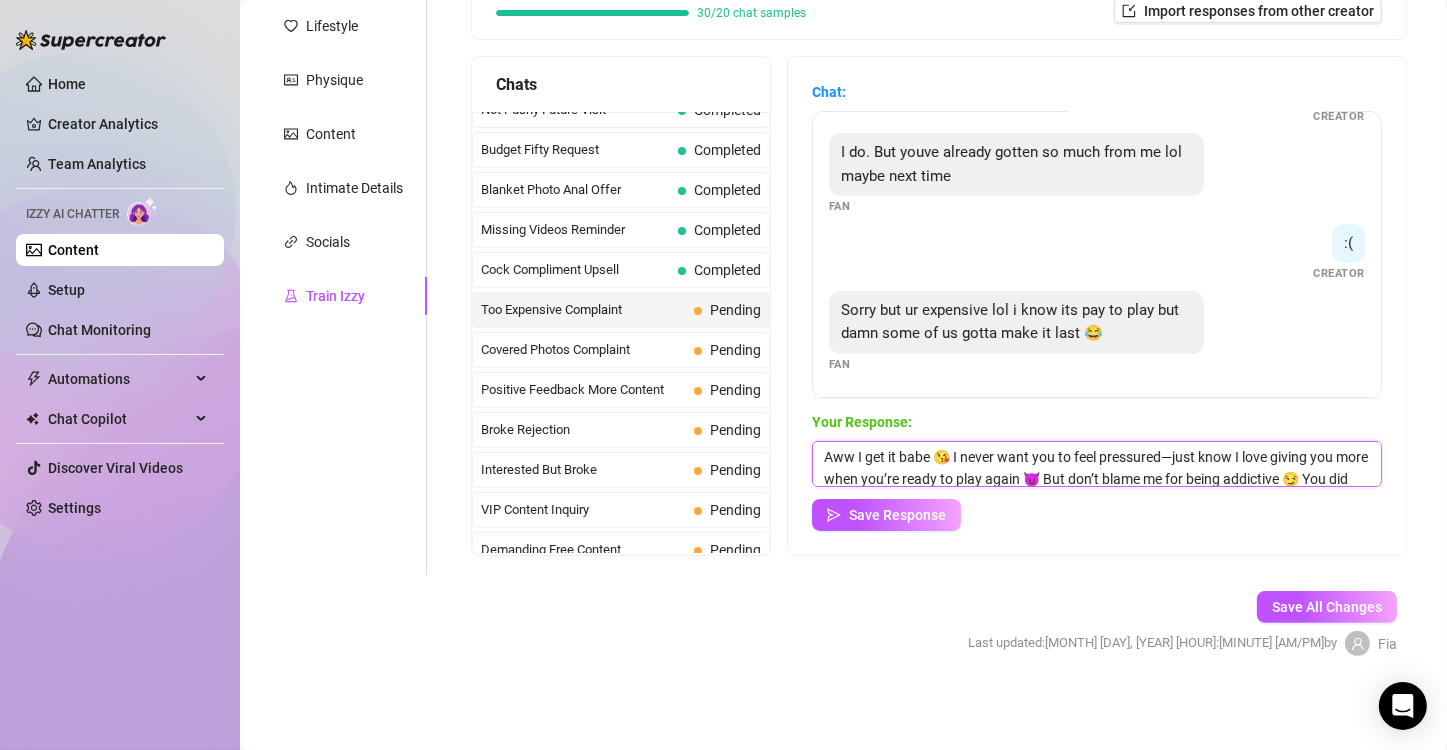 click on "Aww I get it babe 😘 I never want you to feel pressured—just know I love giving you more when you’re ready to play again 😈 But don’t blame me for being addictive 😏 You did say I’m worth it 😜" at bounding box center [1097, 464] 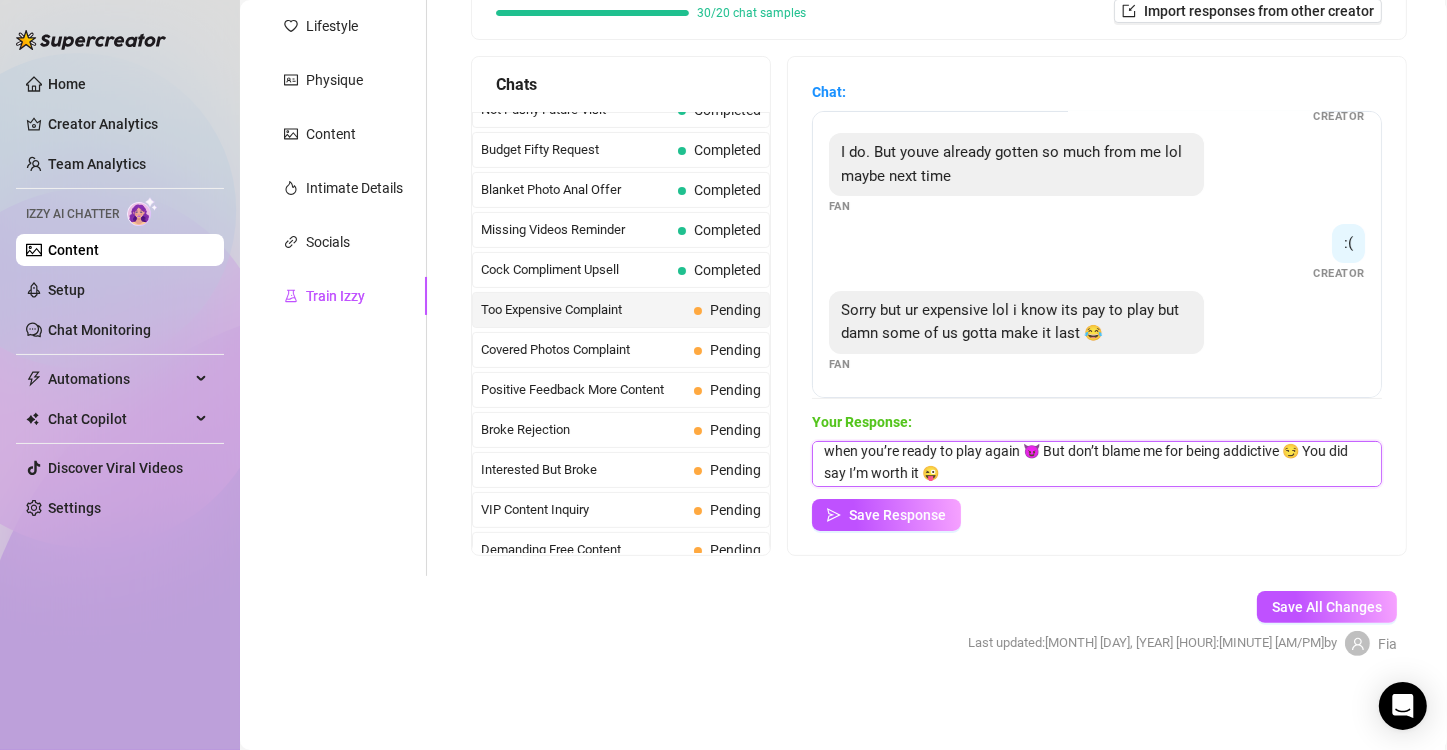 scroll, scrollTop: 29, scrollLeft: 0, axis: vertical 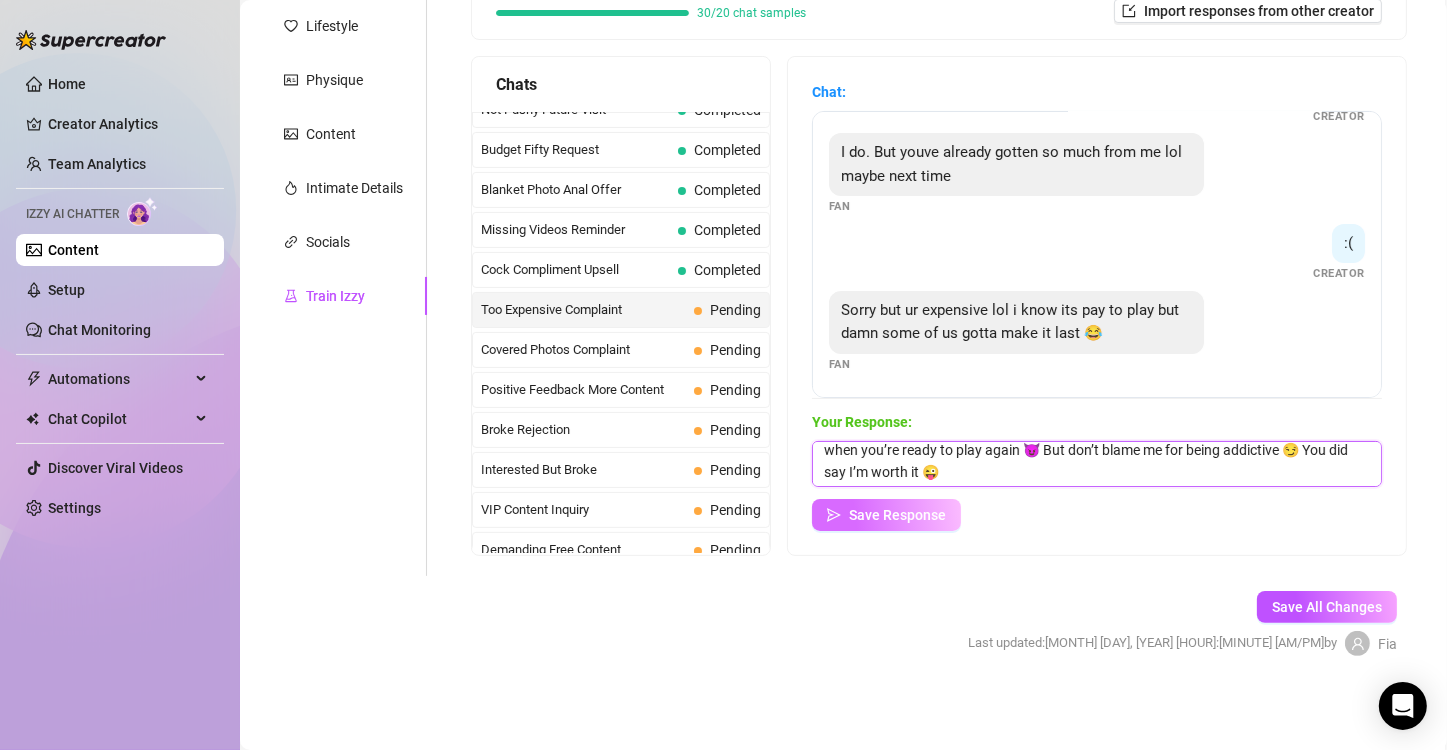 type on "Aww I get it babe 😘 I never want you to feel pressured, just know I love giving you more when you’re ready to play again 😈 But don’t blame me for being addictive 😏 You did say I’m worth it 😜" 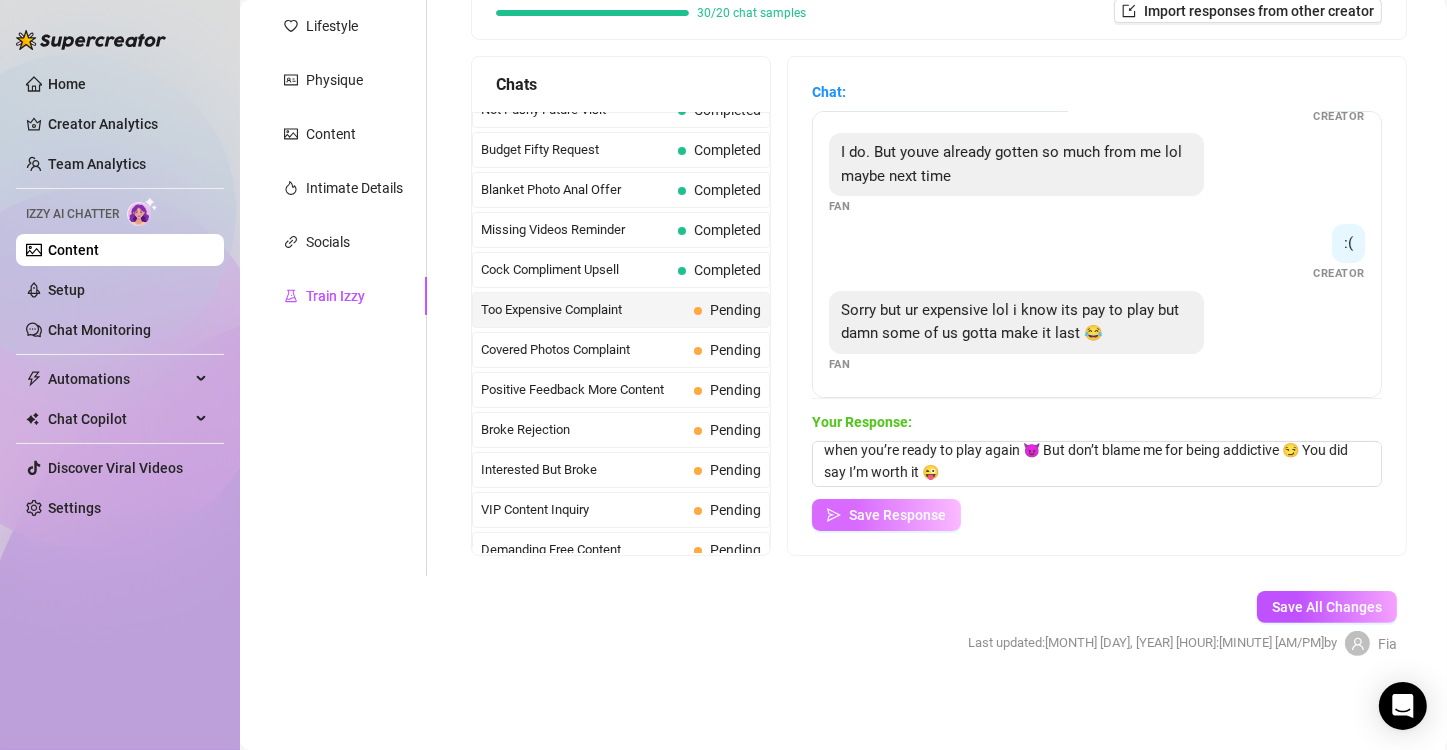 click on "Save Response" at bounding box center (897, 515) 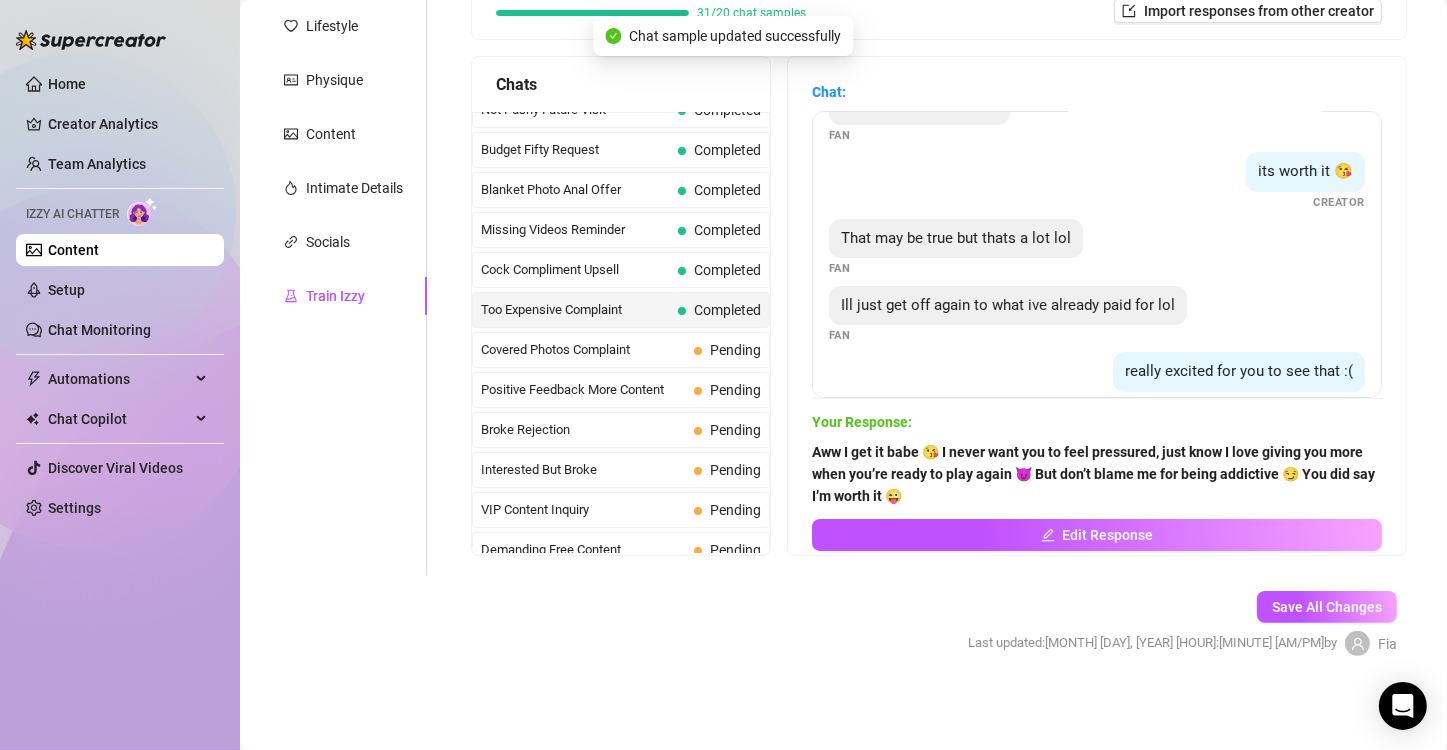 scroll, scrollTop: 100, scrollLeft: 0, axis: vertical 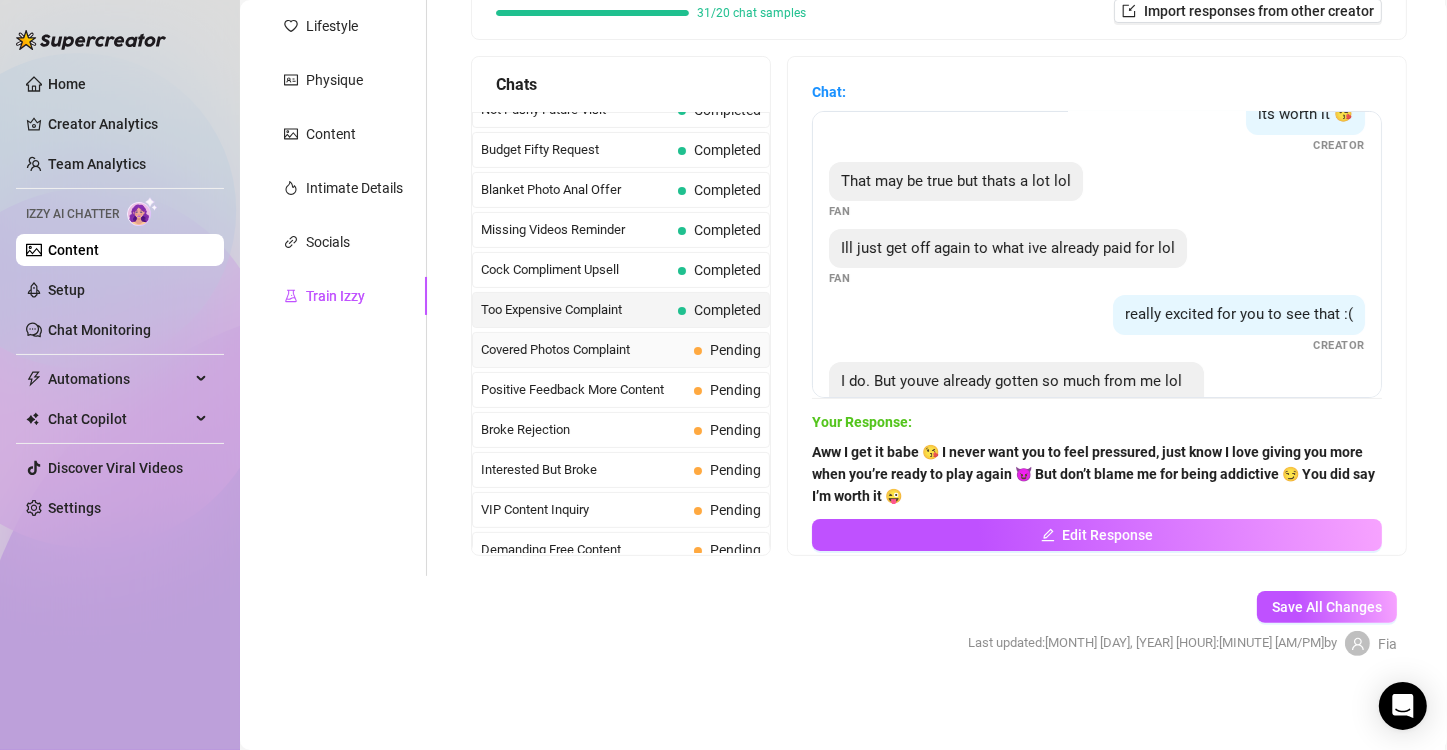 click on "Pending" at bounding box center (735, 350) 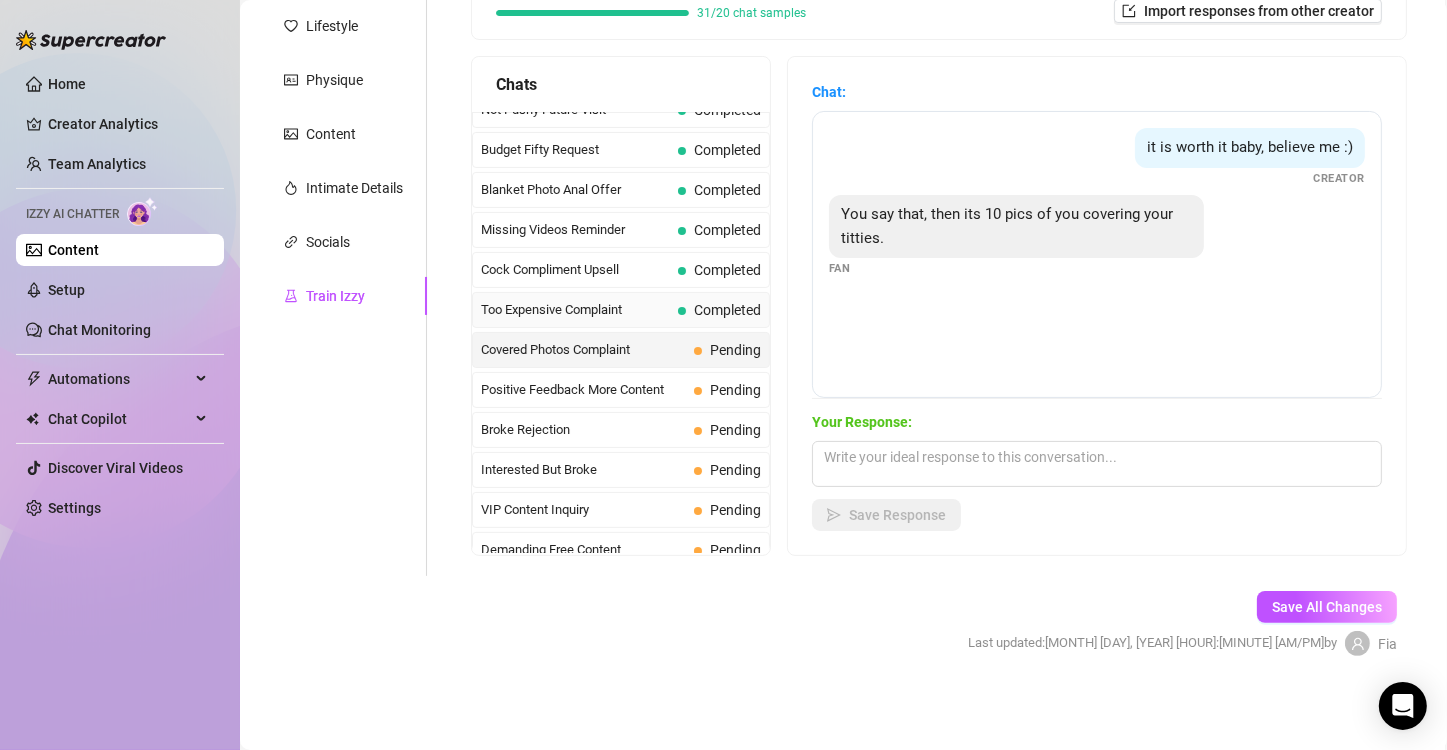 click on "Completed" at bounding box center (727, 310) 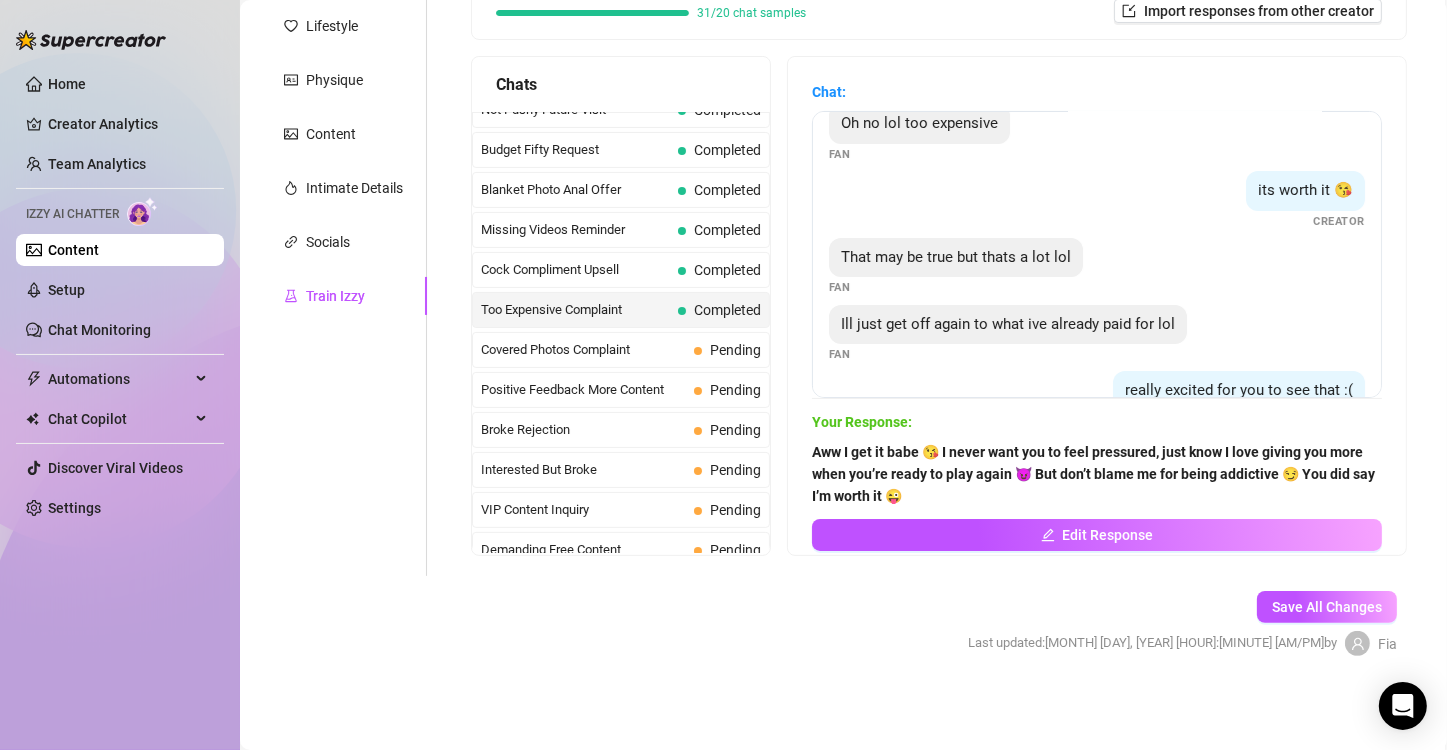 scroll, scrollTop: 0, scrollLeft: 0, axis: both 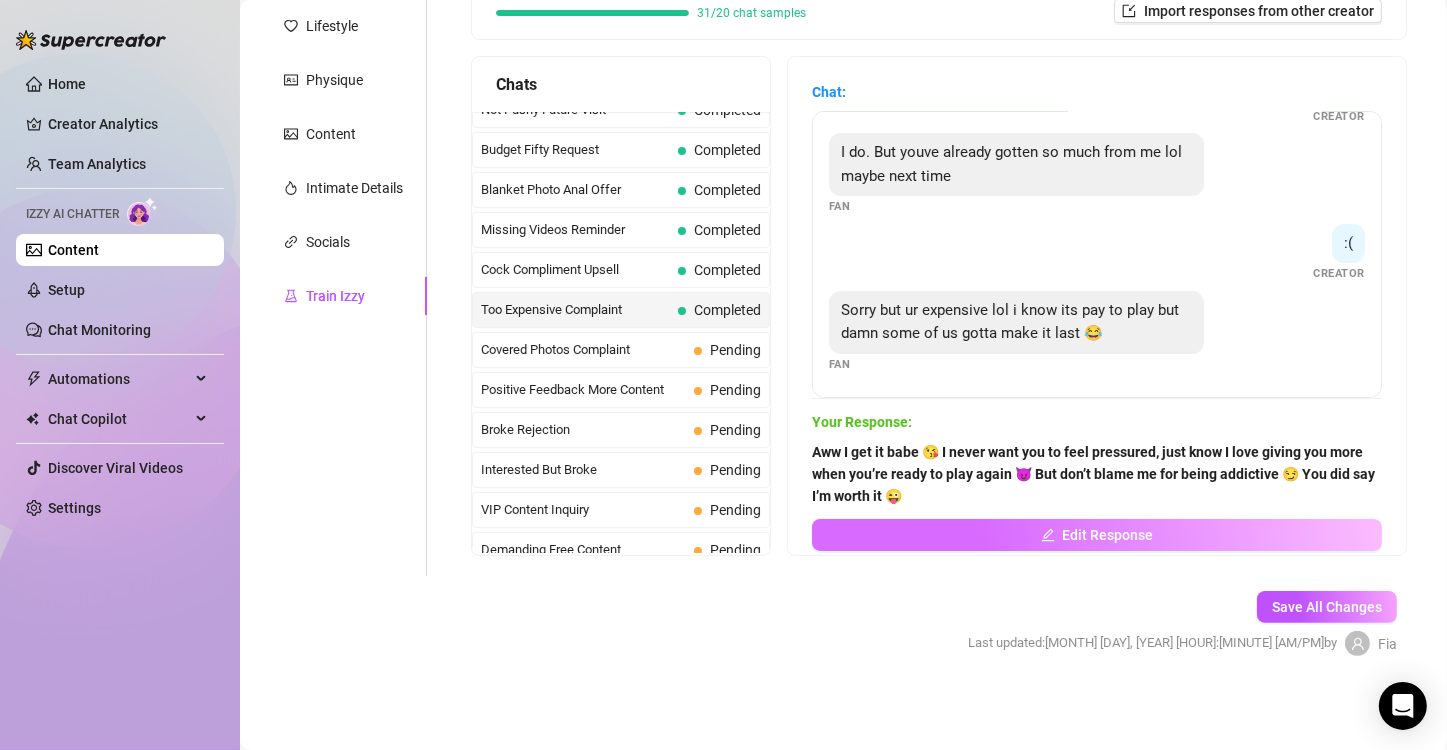 click on "Edit Response" at bounding box center (1108, 535) 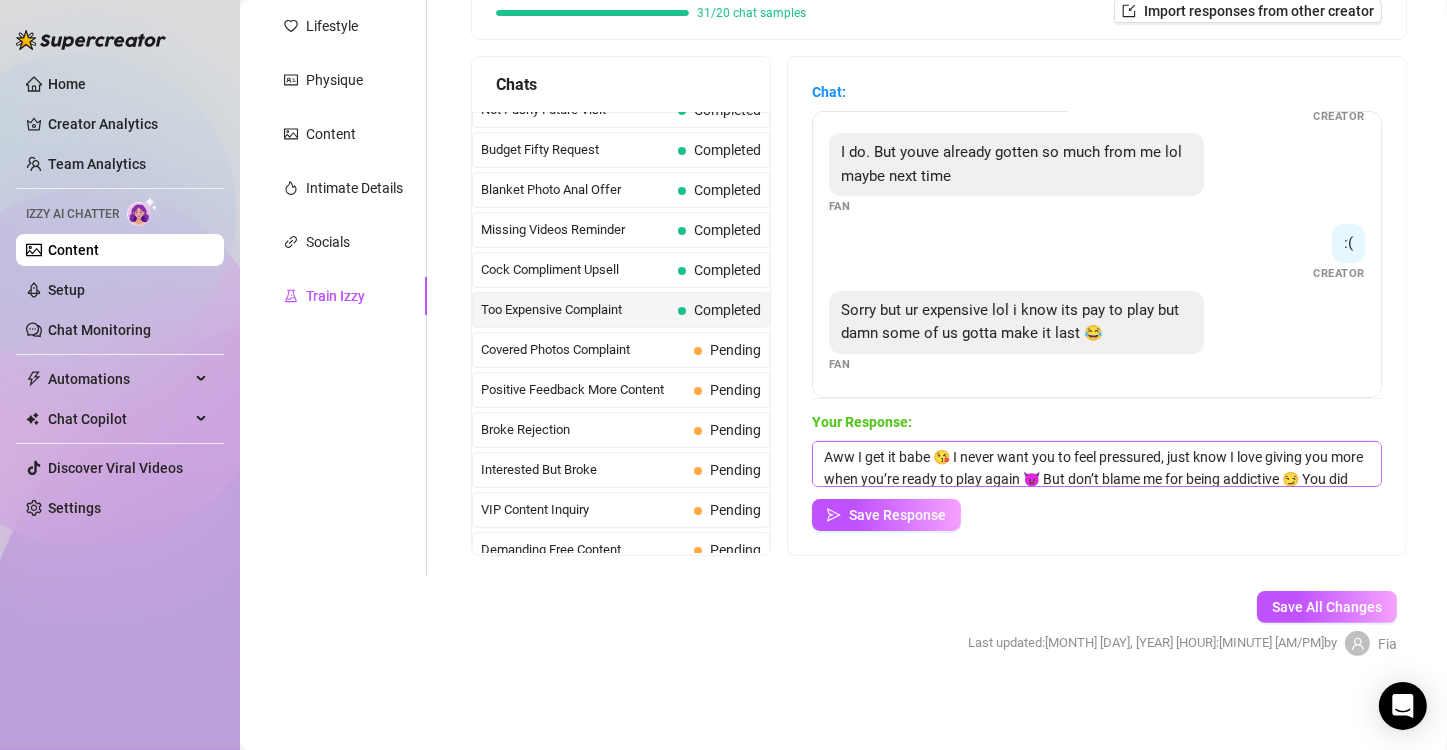 scroll, scrollTop: 29, scrollLeft: 0, axis: vertical 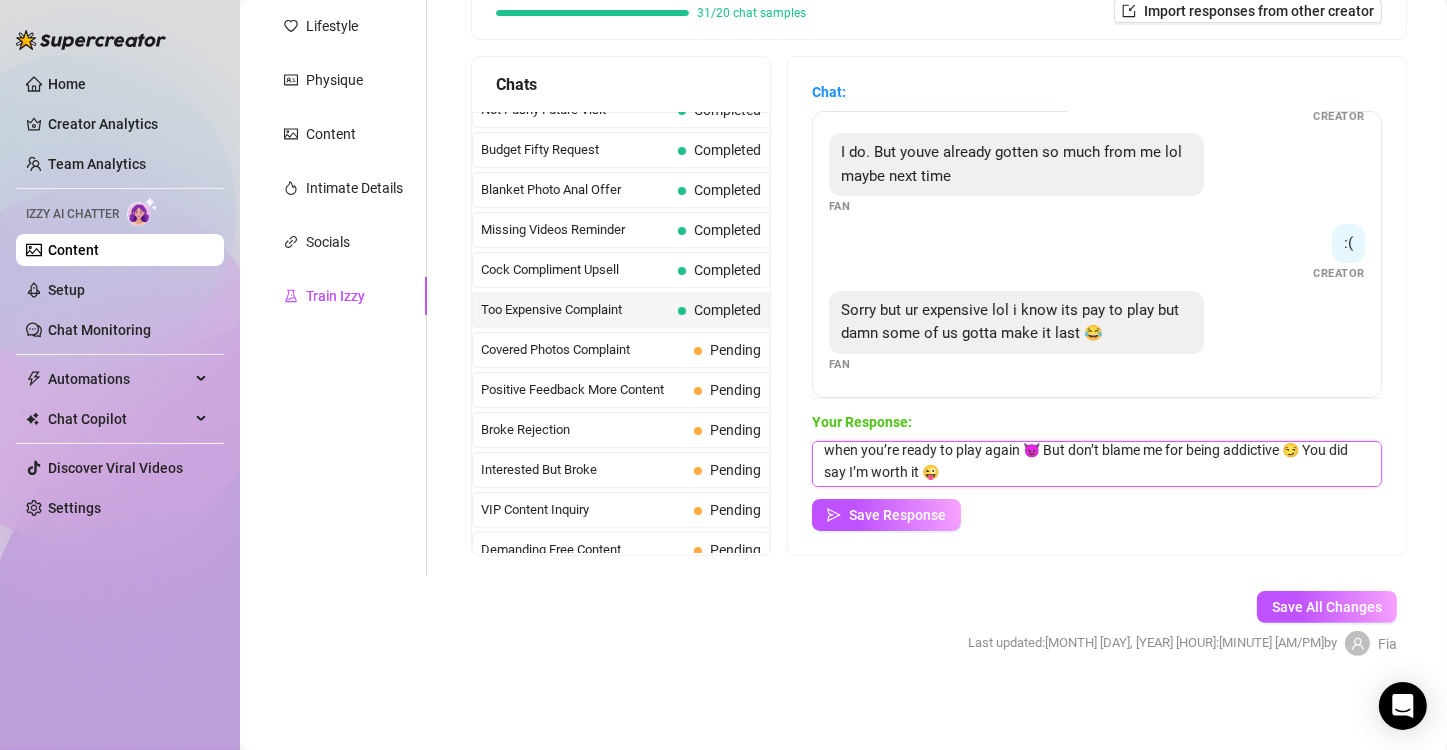drag, startPoint x: 1123, startPoint y: 461, endPoint x: 1112, endPoint y: 456, distance: 12.083046 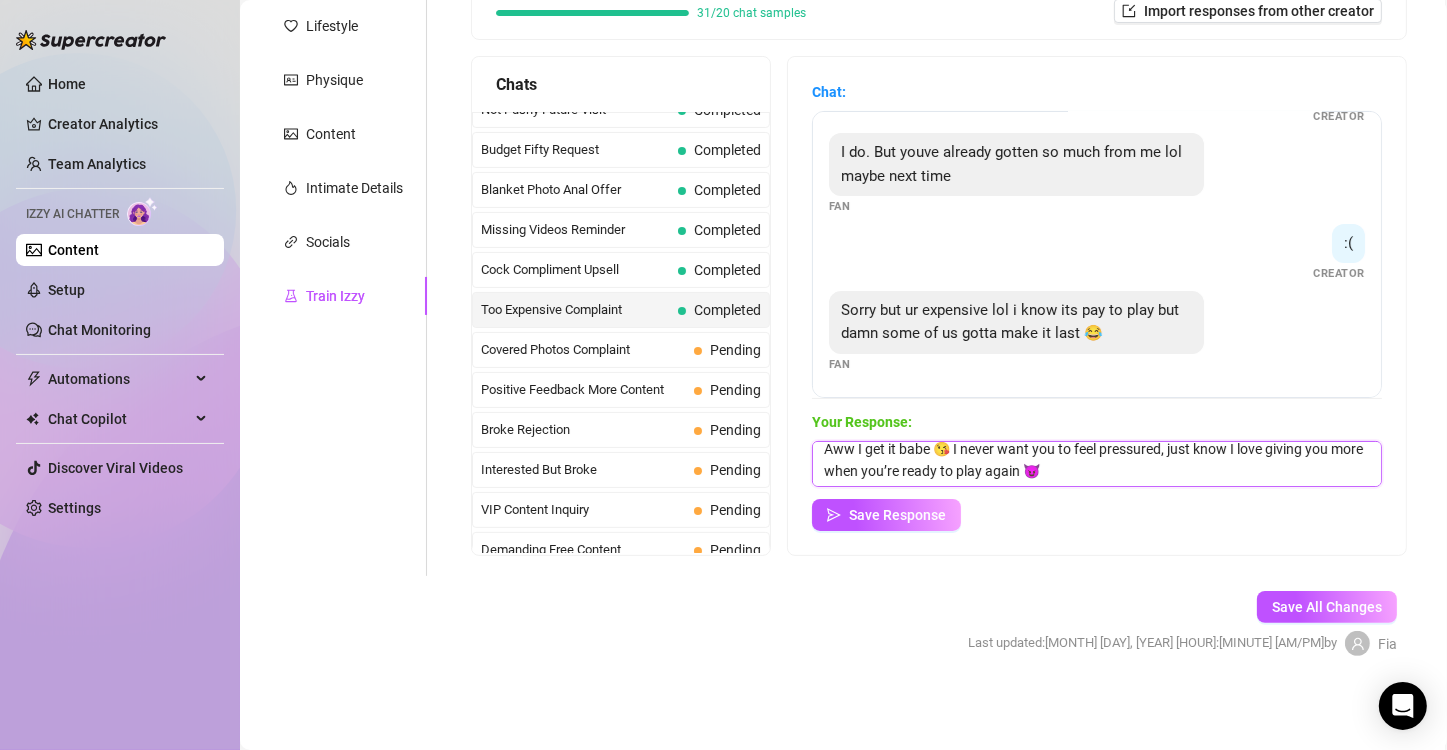 scroll, scrollTop: 7, scrollLeft: 0, axis: vertical 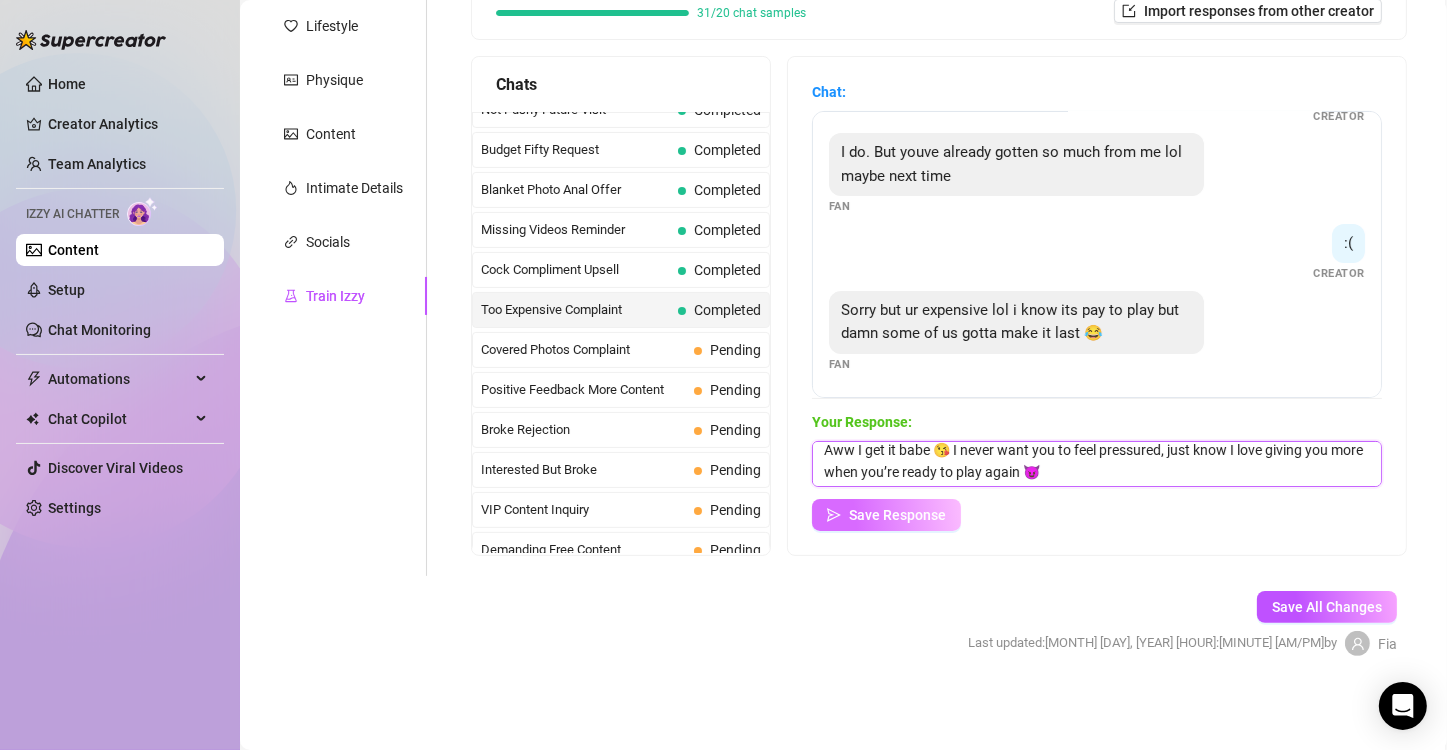 type on "Aww I get it babe 😘 I never want you to feel pressured, just know I love giving you more when you’re ready to play again 😈" 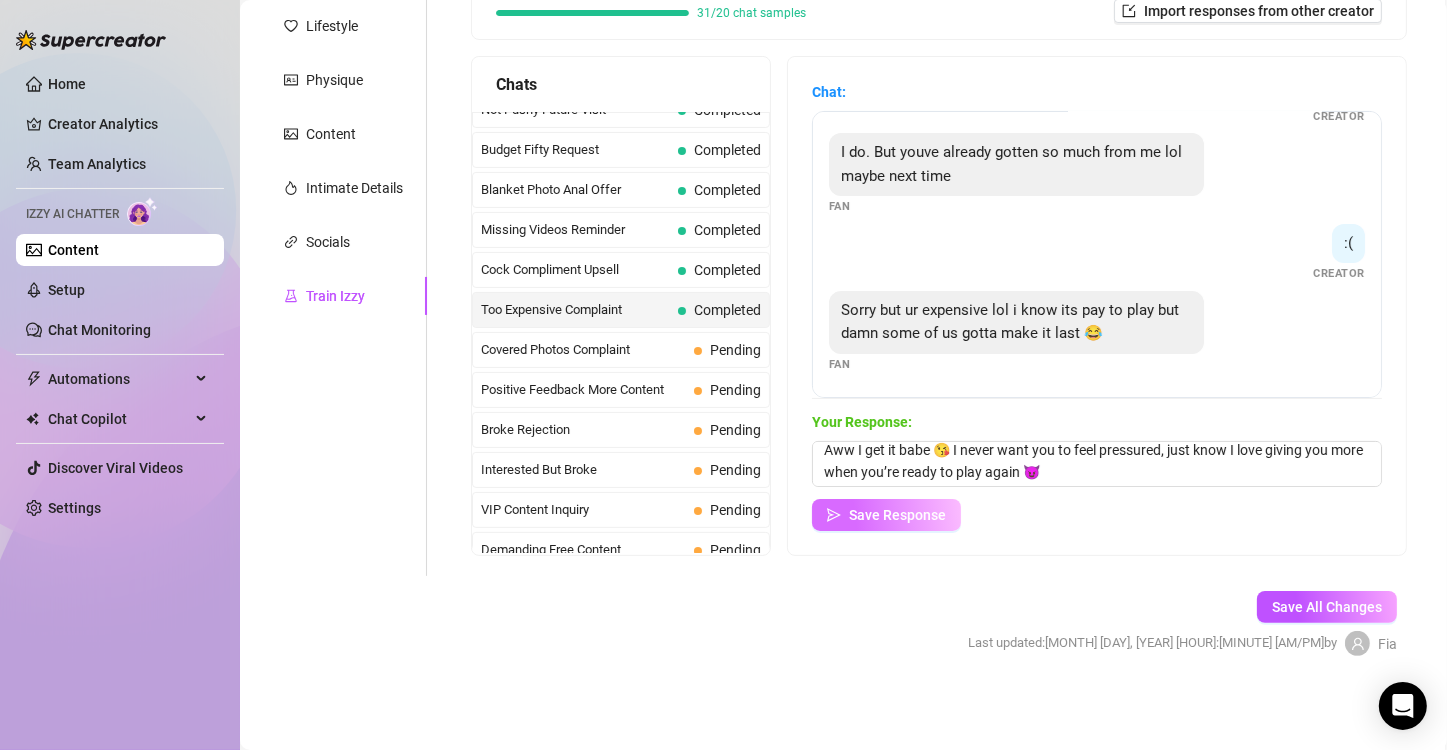 click on "Save Response" at bounding box center (897, 515) 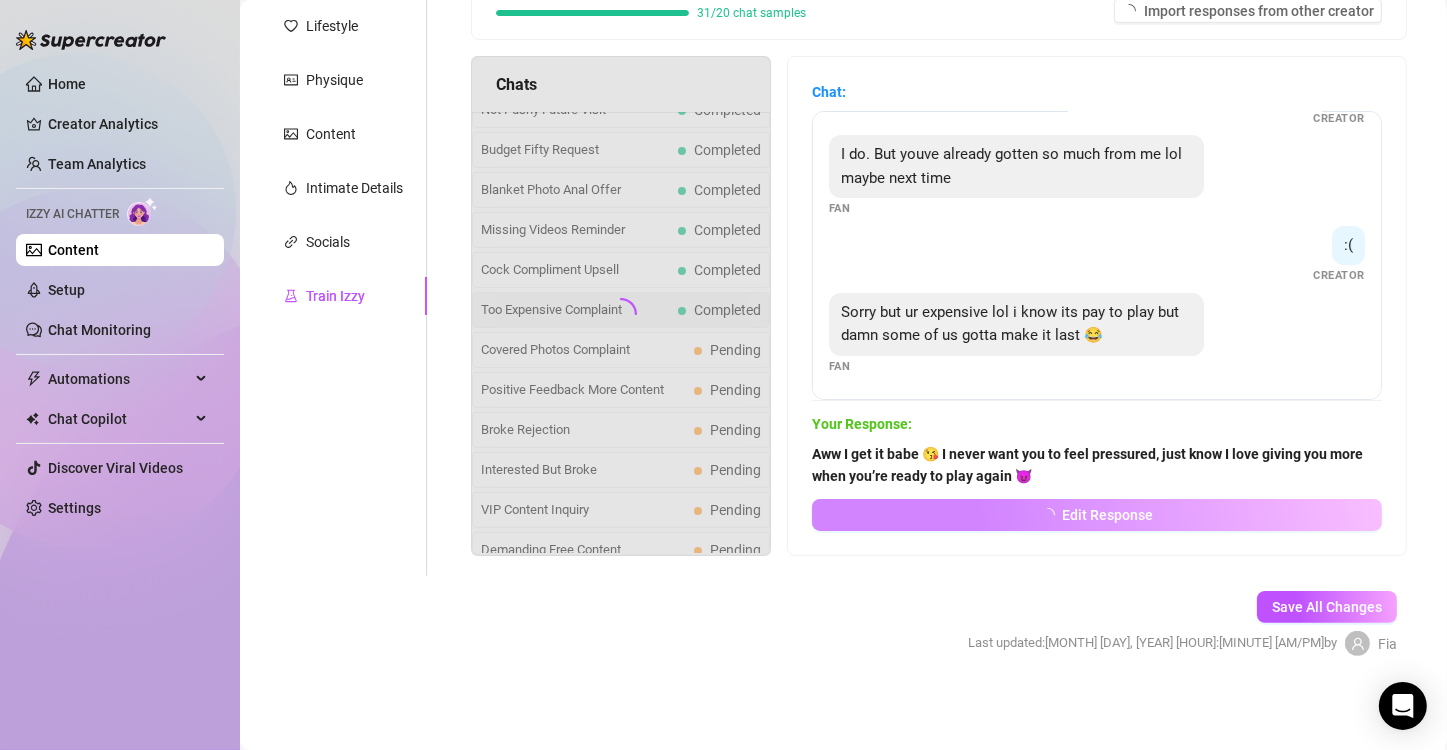 scroll, scrollTop: 349, scrollLeft: 0, axis: vertical 